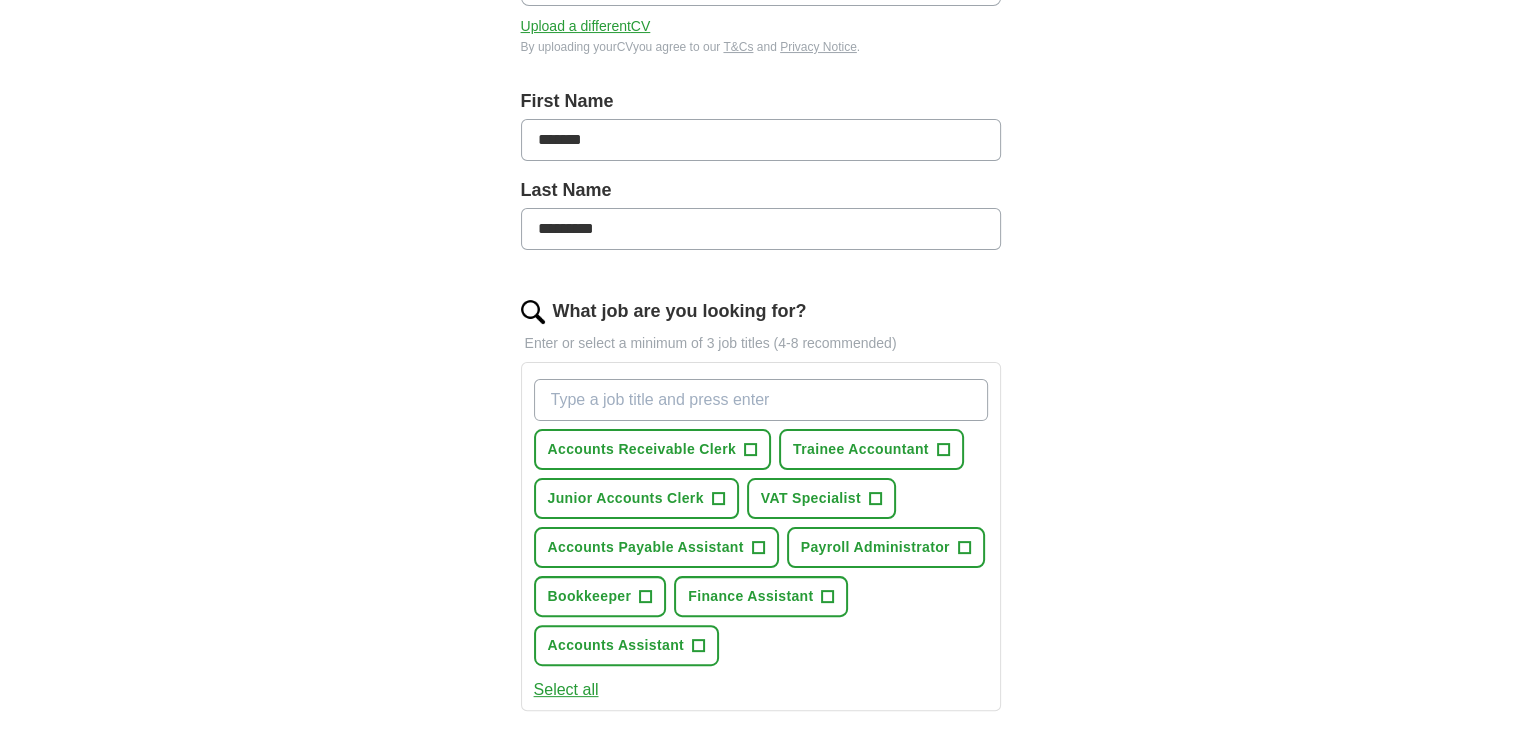 scroll, scrollTop: 376, scrollLeft: 0, axis: vertical 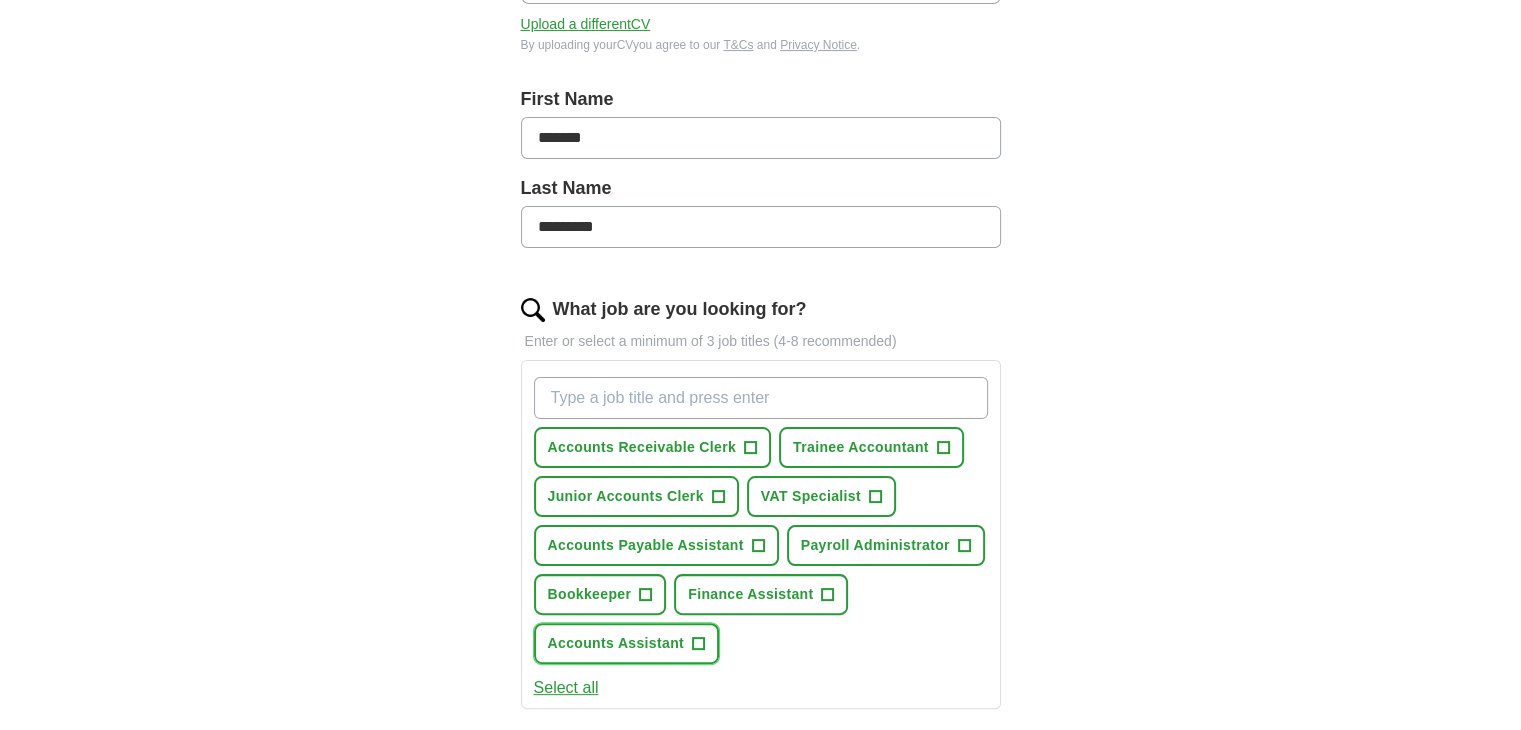click on "Accounts Assistant" at bounding box center (616, 643) 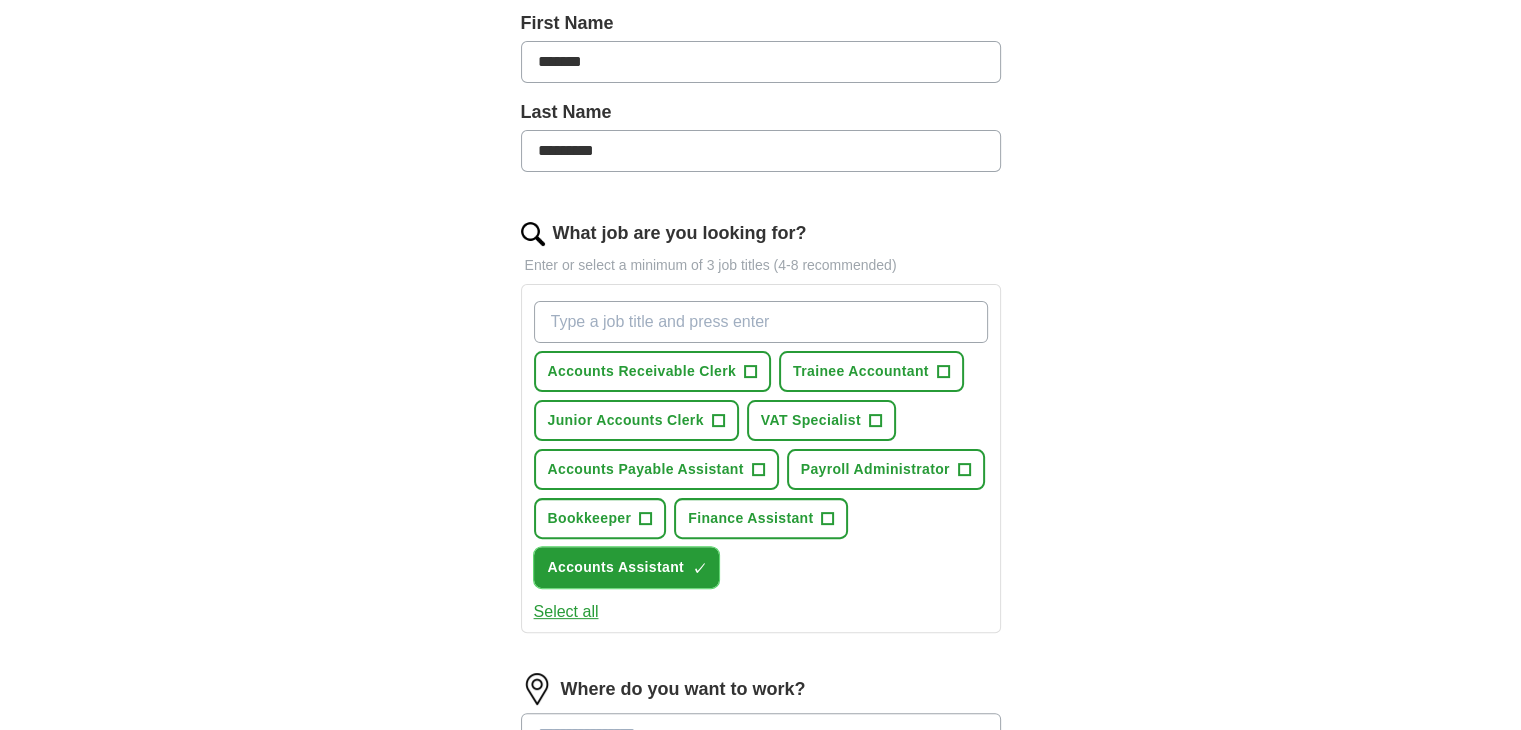 scroll, scrollTop: 451, scrollLeft: 0, axis: vertical 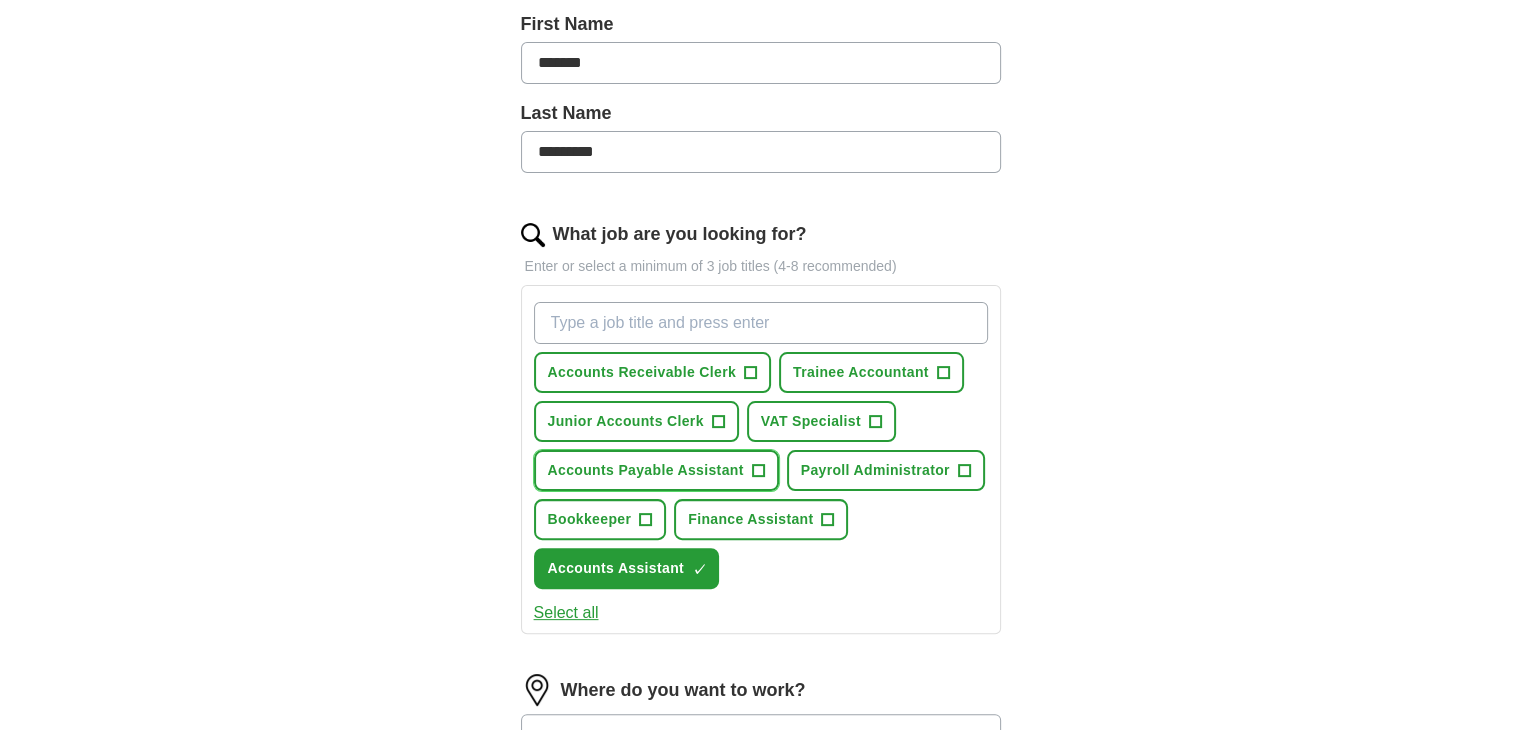 click on "+" at bounding box center (758, 471) 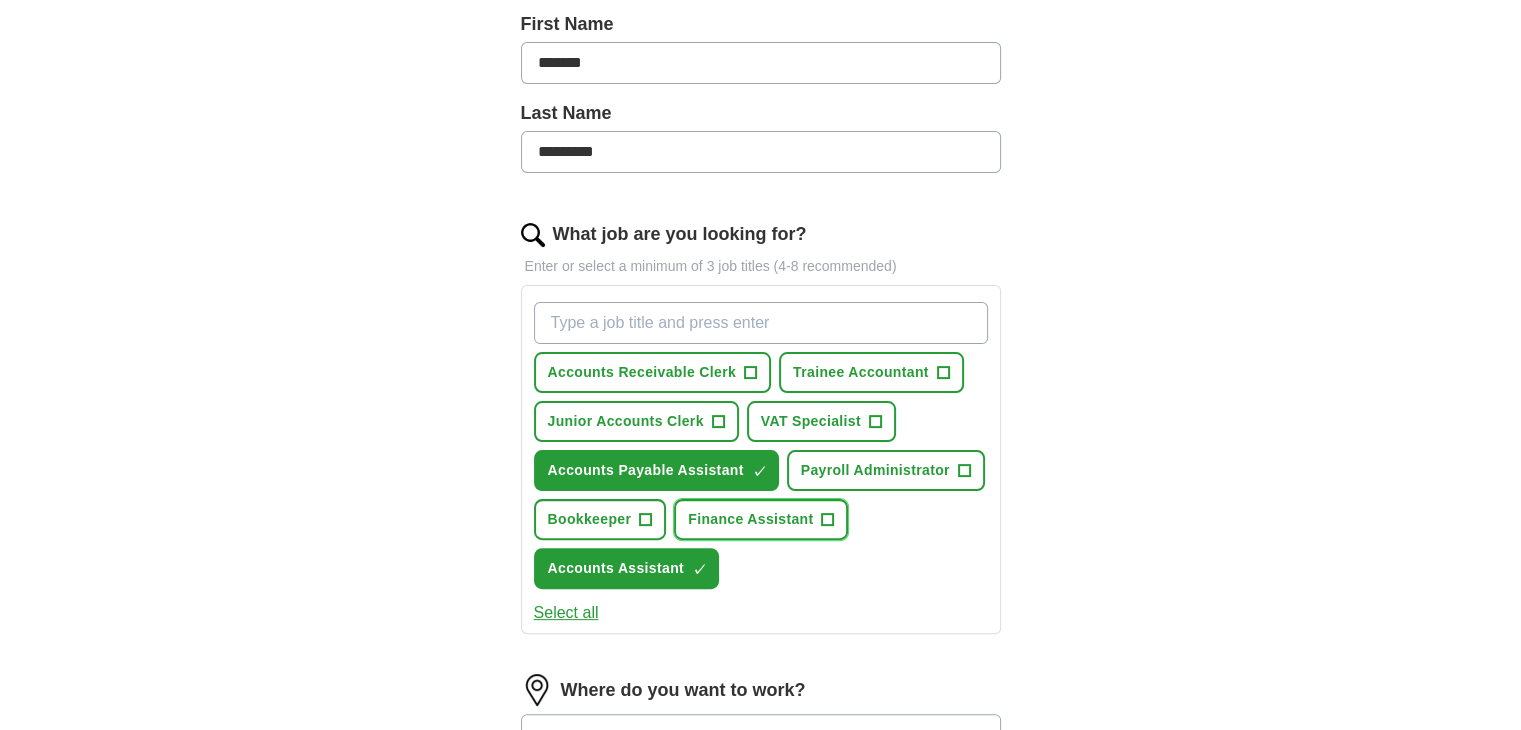 click on "Finance Assistant" at bounding box center (750, 519) 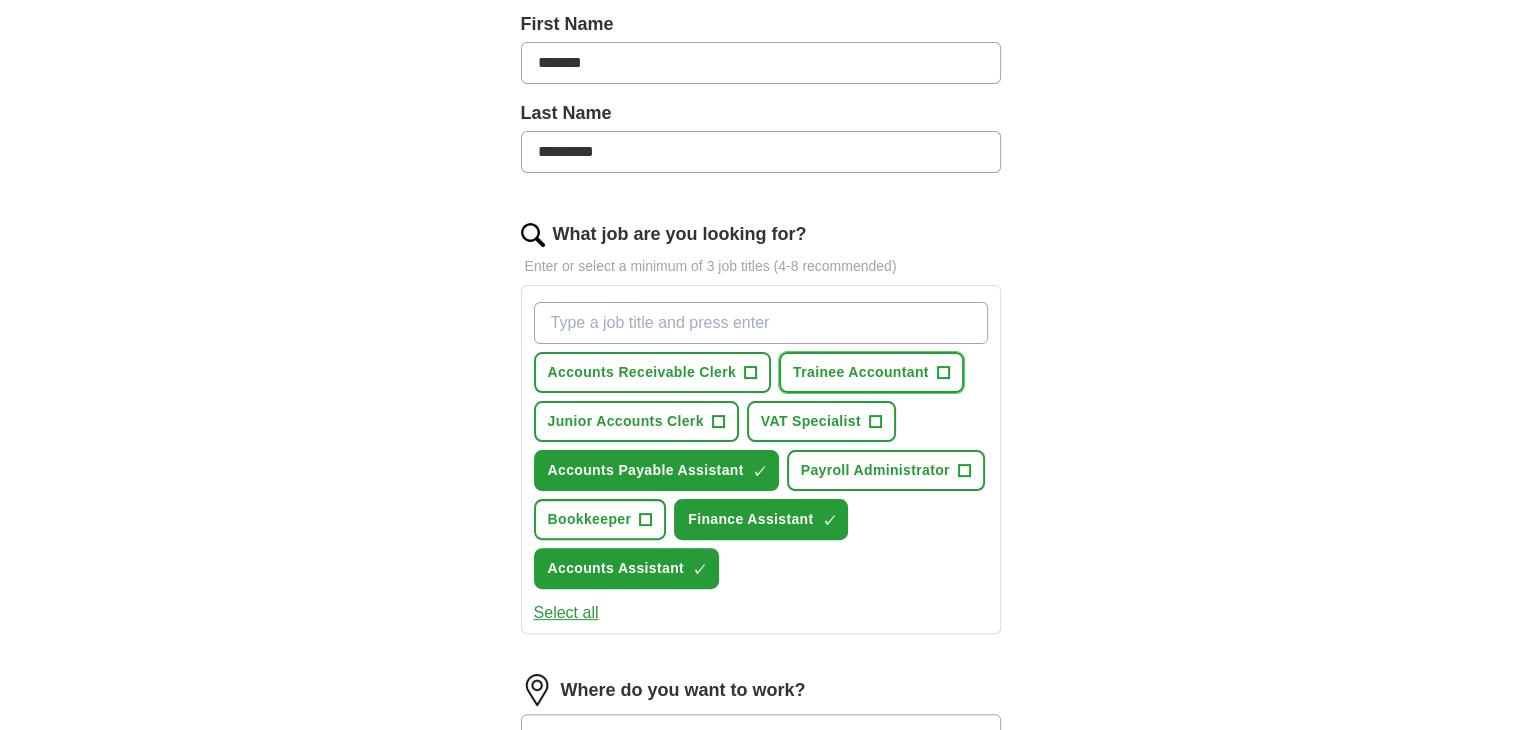click on "Trainee Accountant" at bounding box center [861, 372] 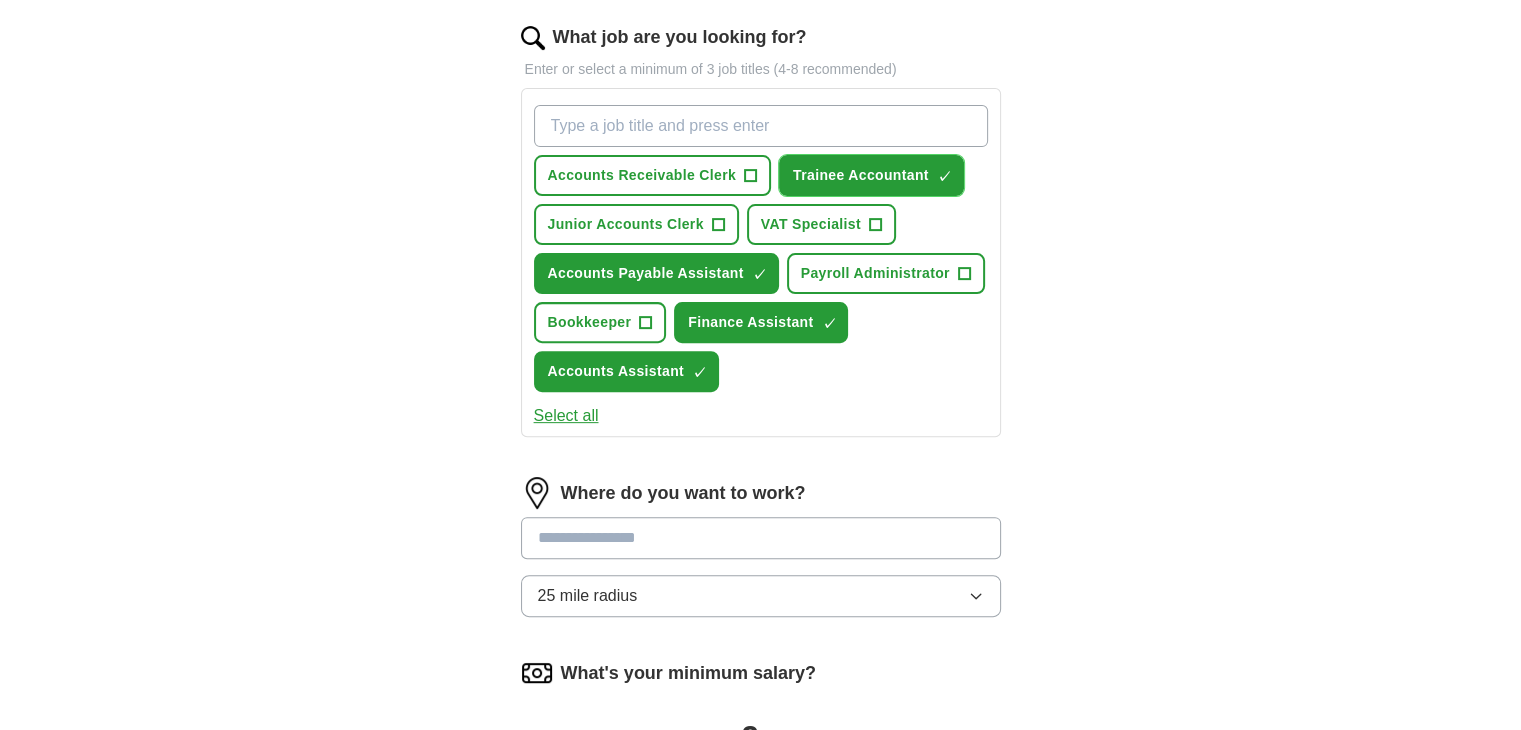 scroll, scrollTop: 651, scrollLeft: 0, axis: vertical 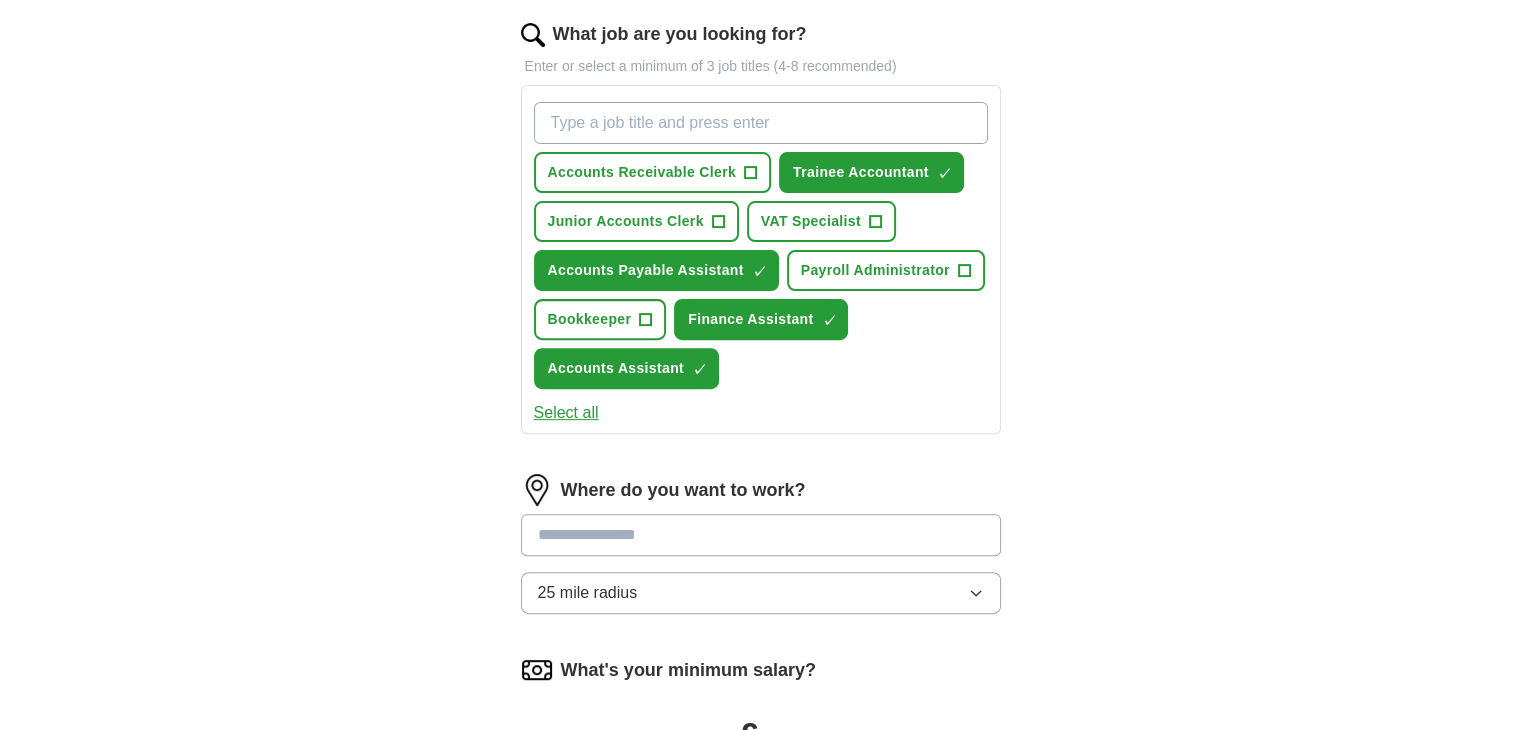 click at bounding box center (761, 535) 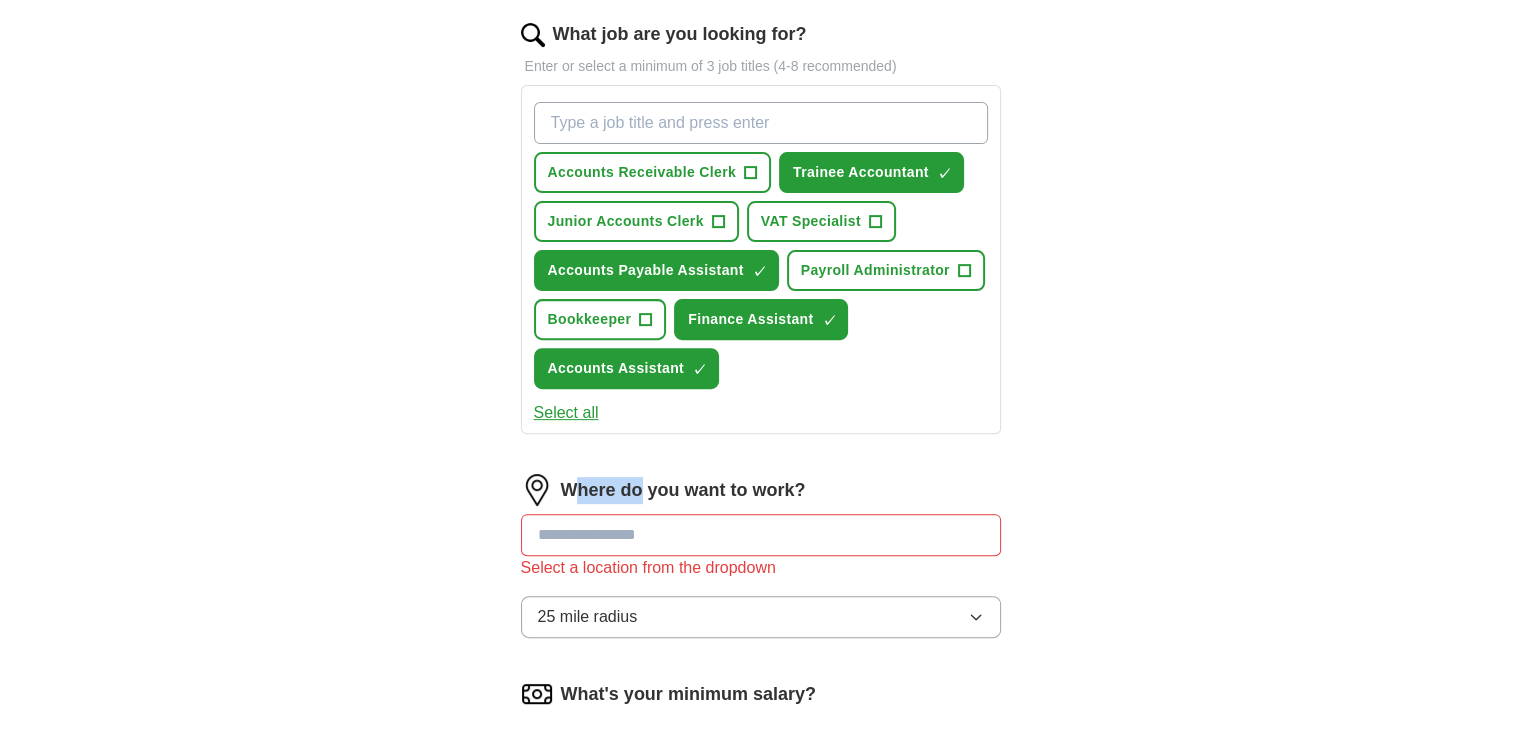 drag, startPoint x: 575, startPoint y: 481, endPoint x: 639, endPoint y: 479, distance: 64.03124 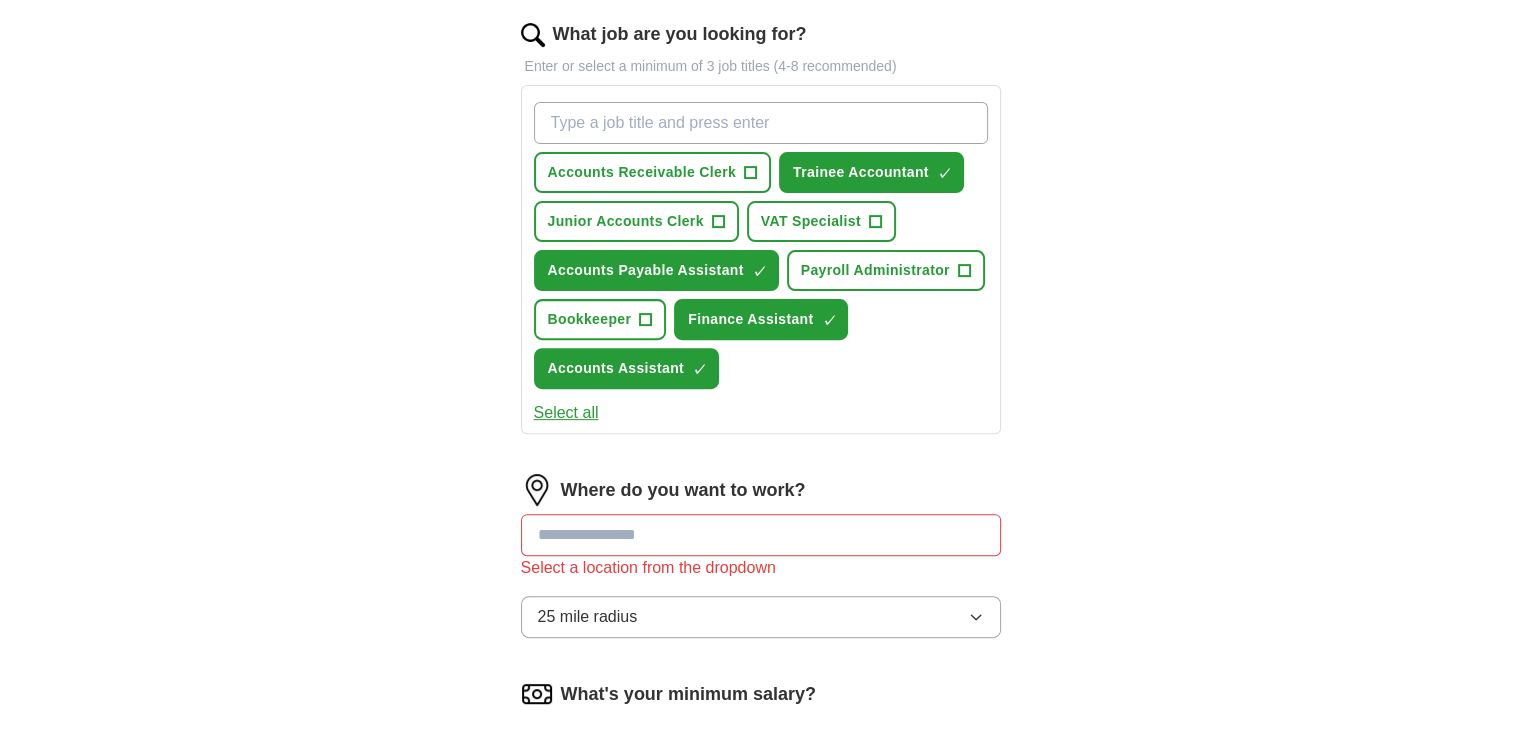 click at bounding box center [761, 535] 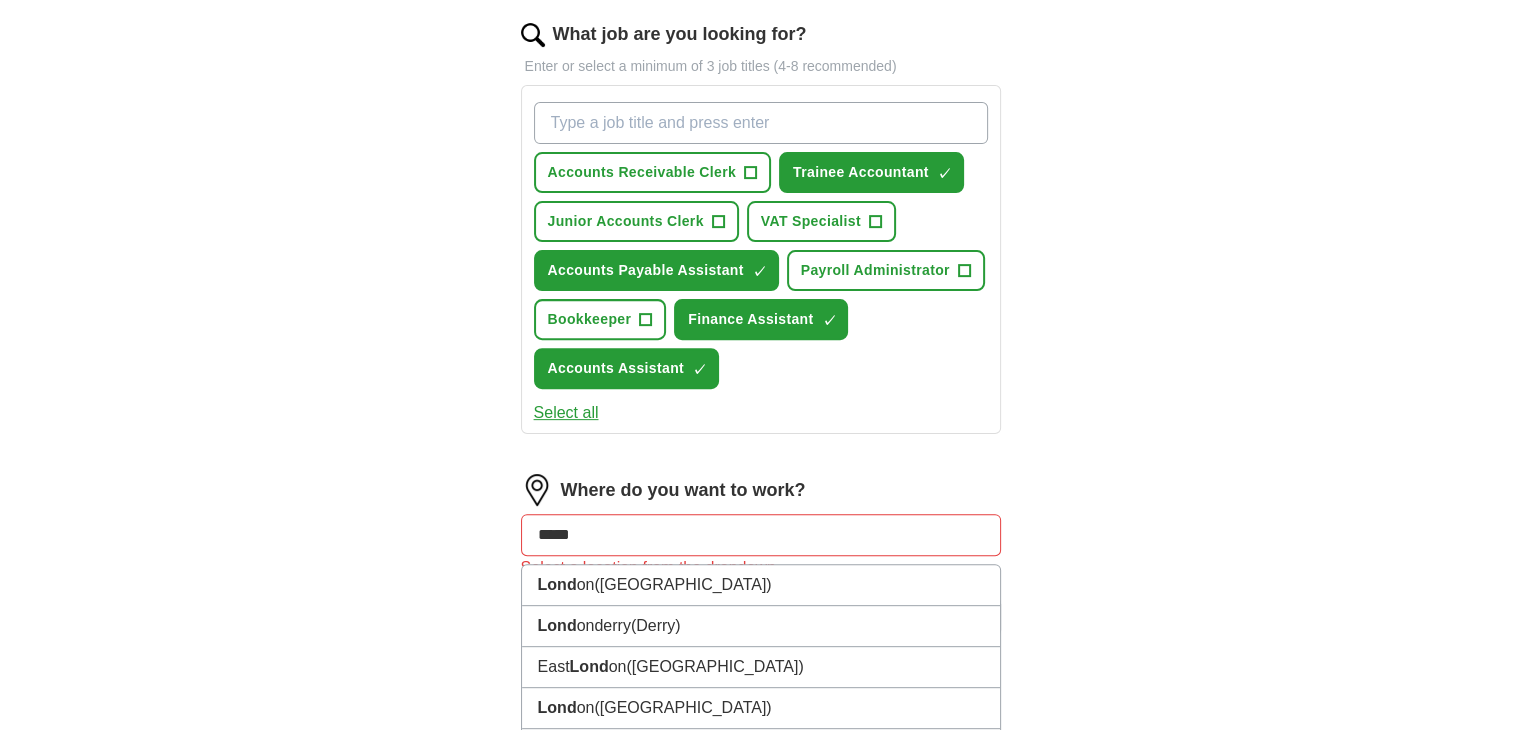 type on "******" 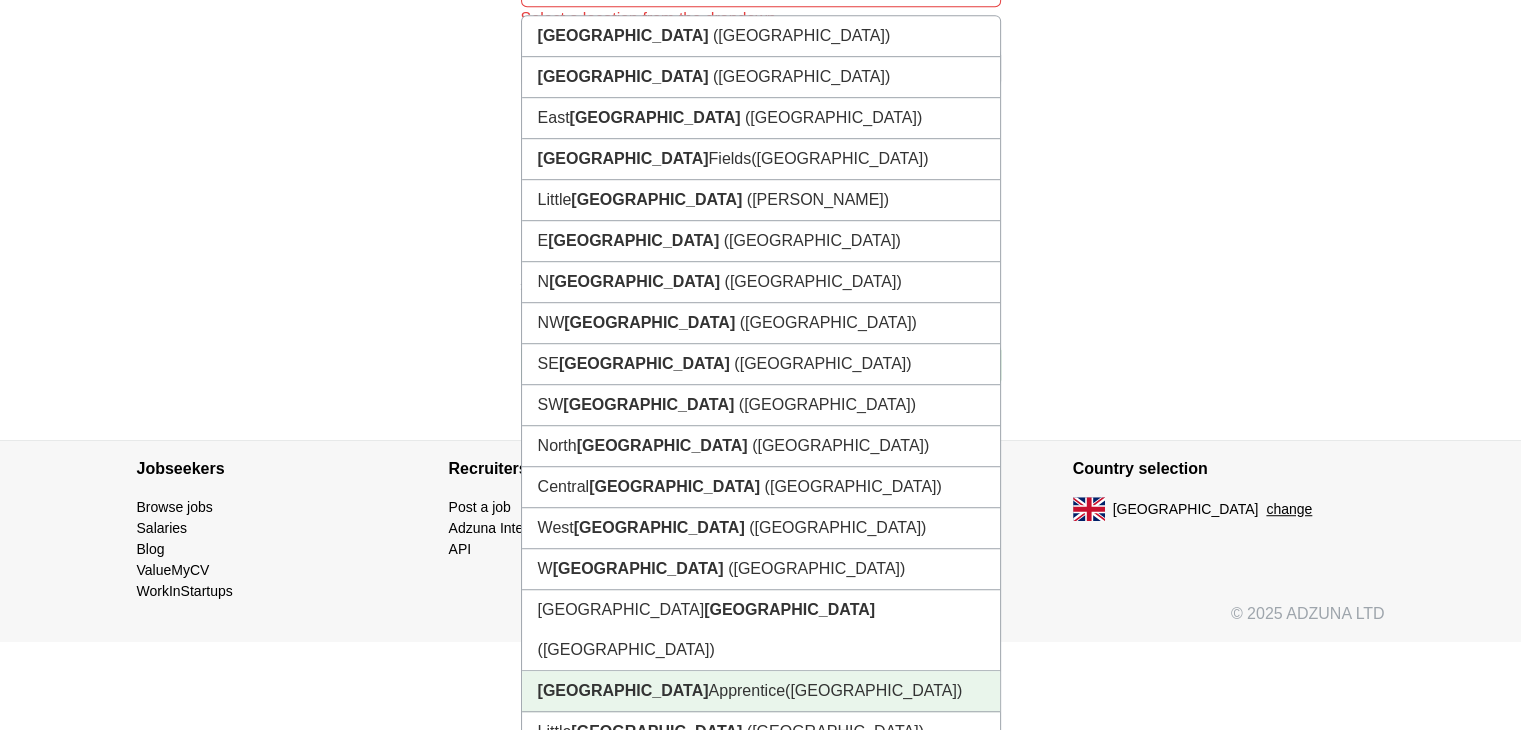 scroll, scrollTop: 1196, scrollLeft: 0, axis: vertical 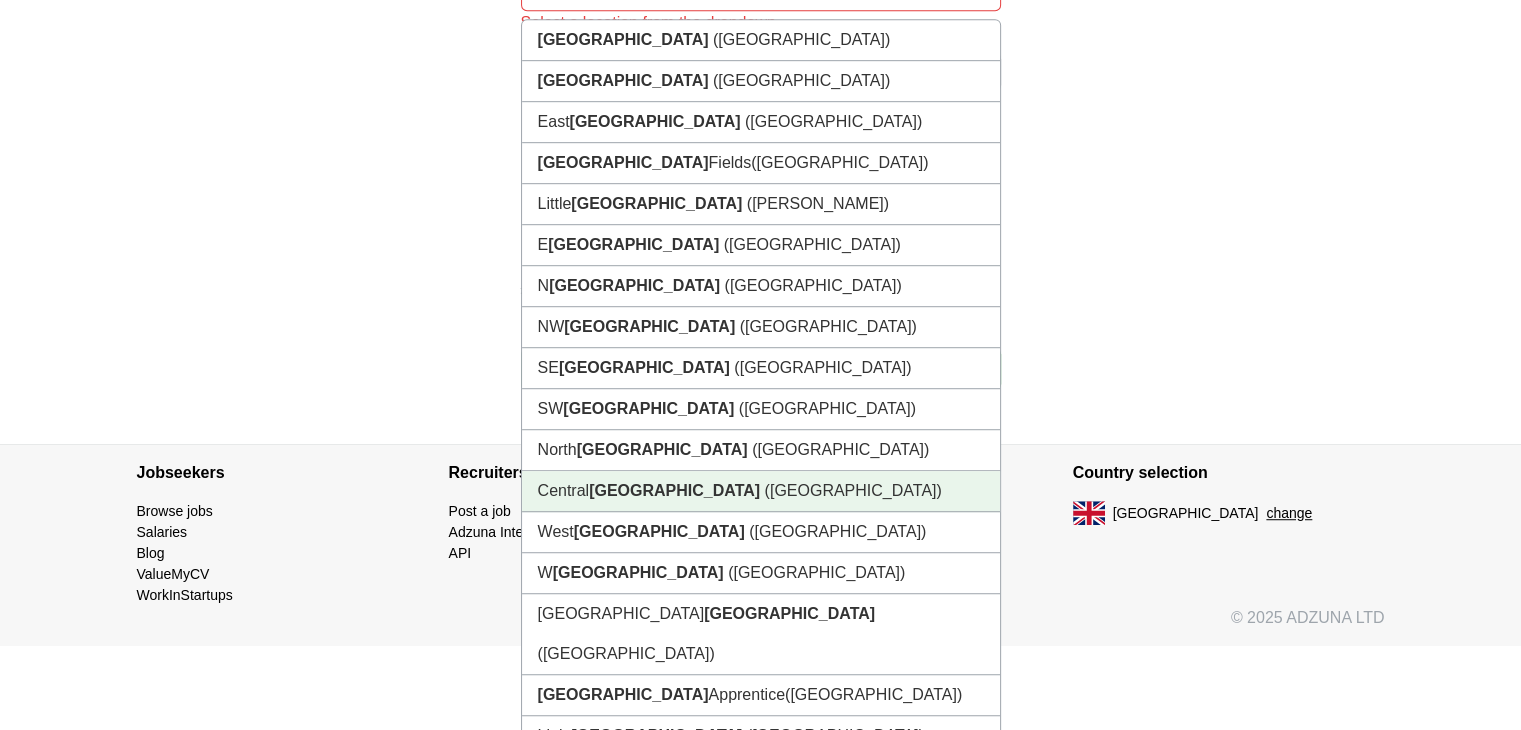 click on "[GEOGRAPHIC_DATA]   ([GEOGRAPHIC_DATA])" at bounding box center (761, 491) 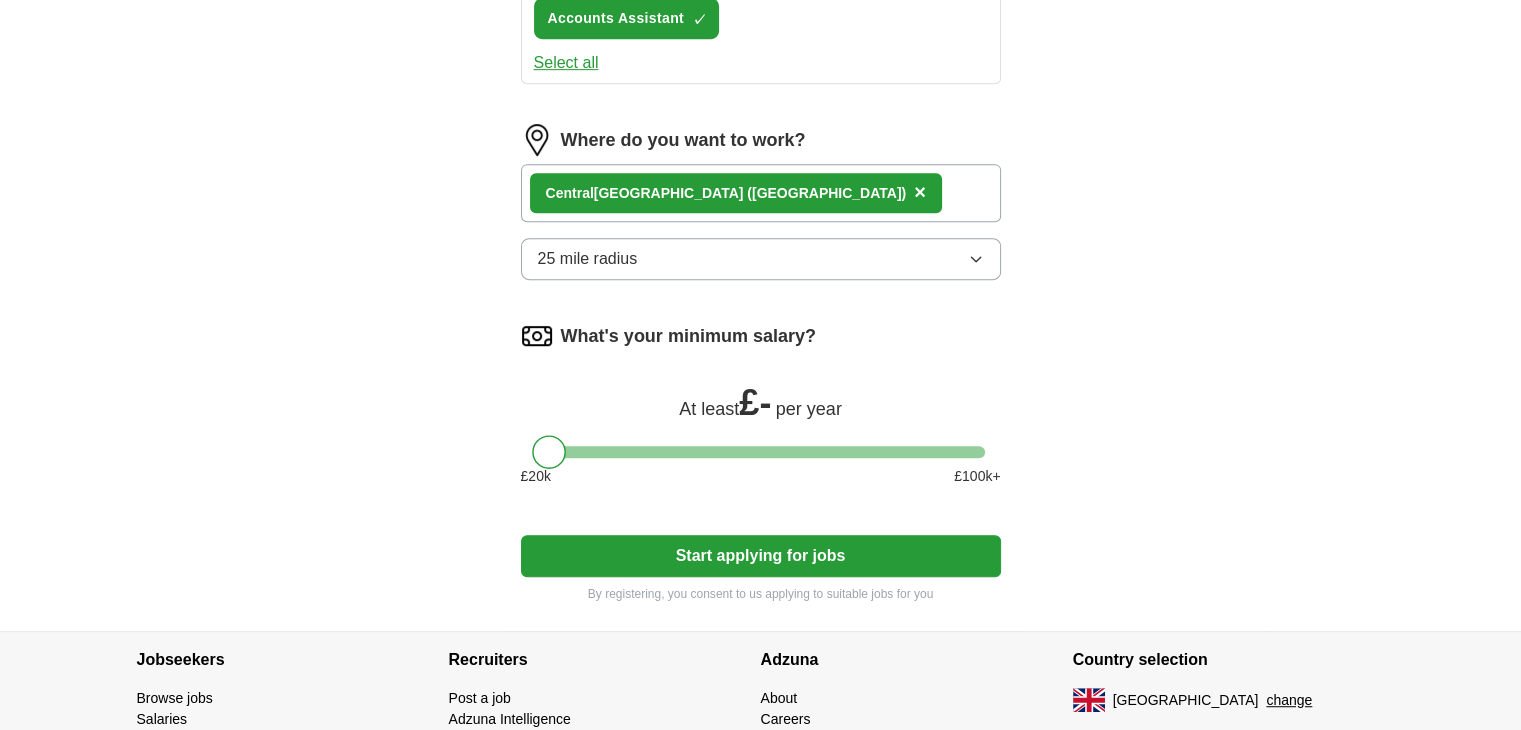 scroll, scrollTop: 996, scrollLeft: 0, axis: vertical 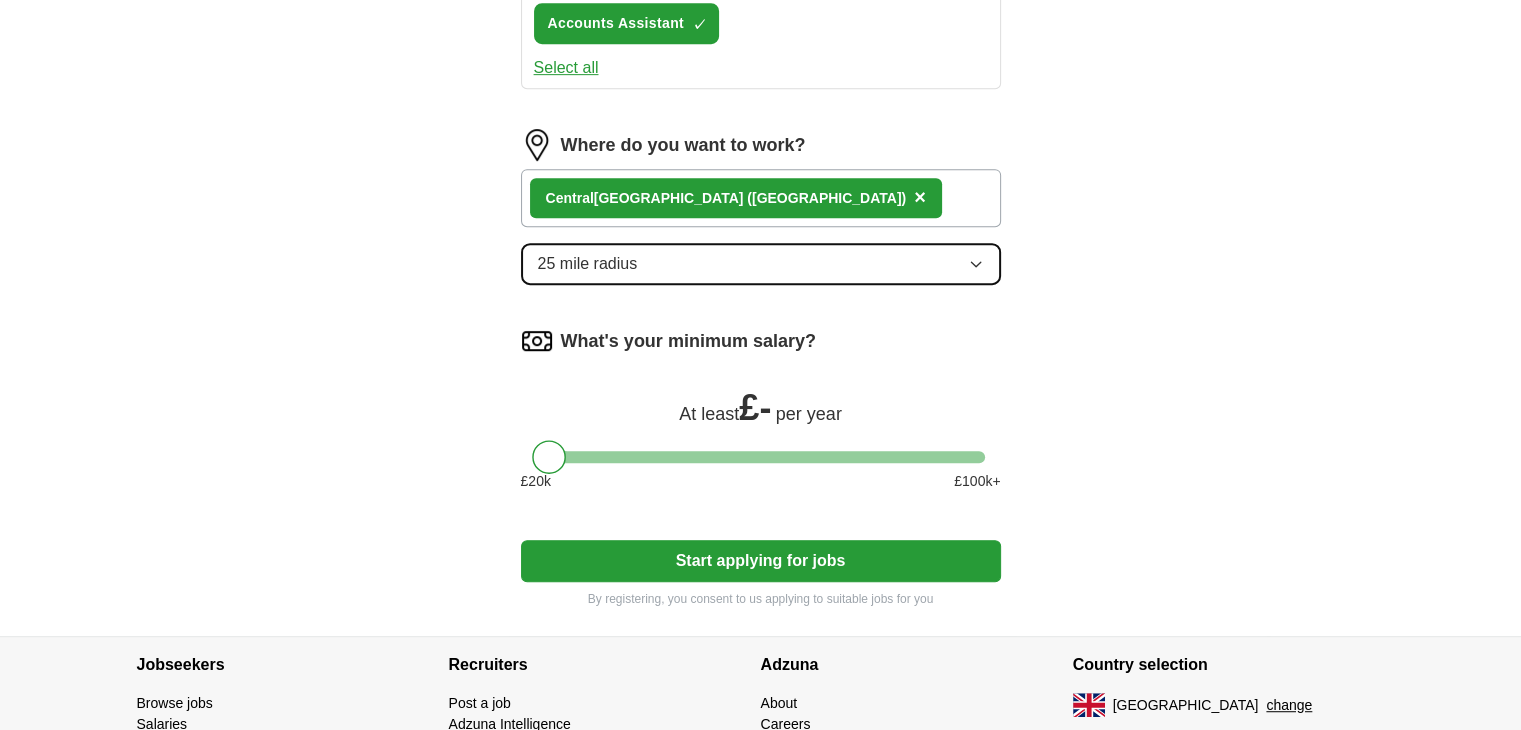 click on "25 mile radius" at bounding box center (761, 264) 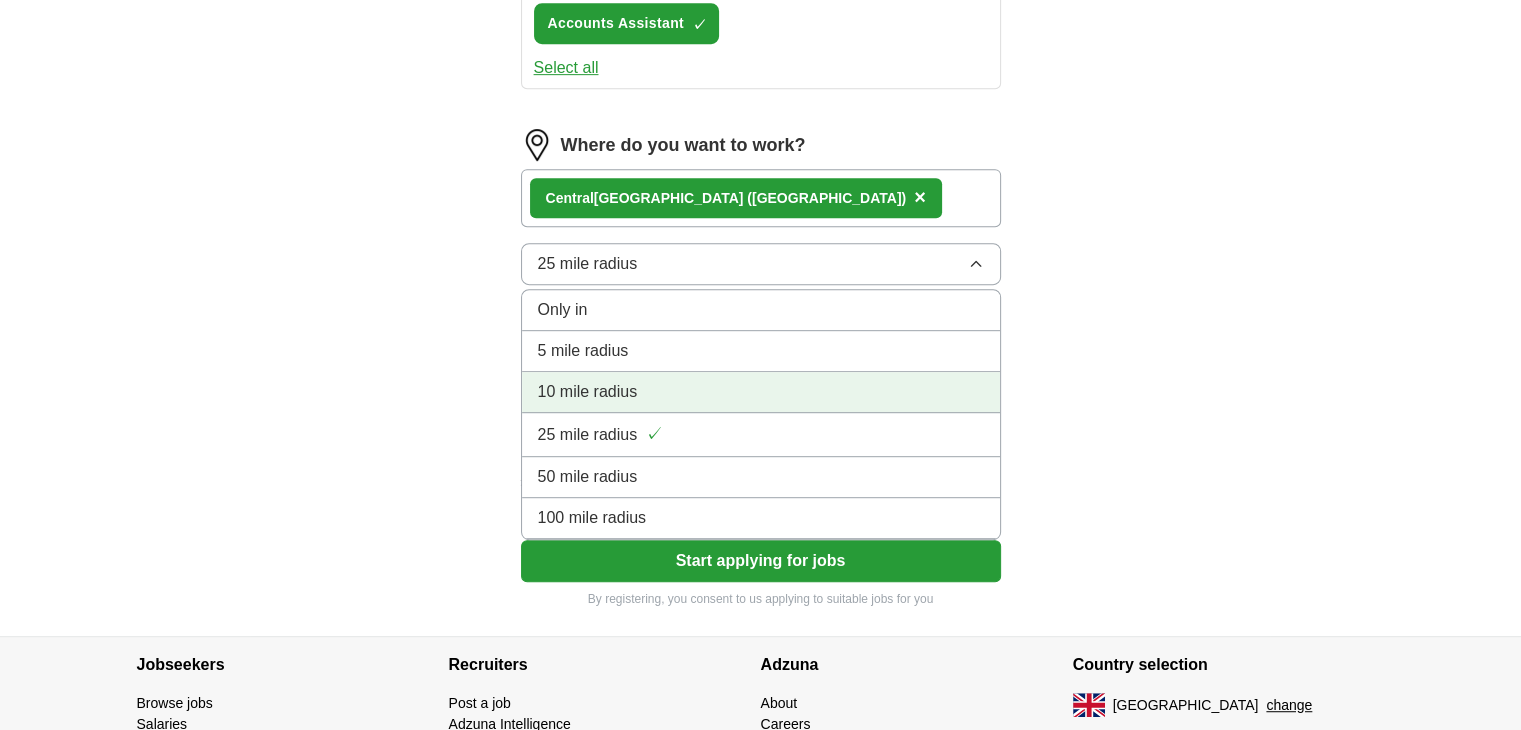 click on "10 mile radius" at bounding box center [761, 392] 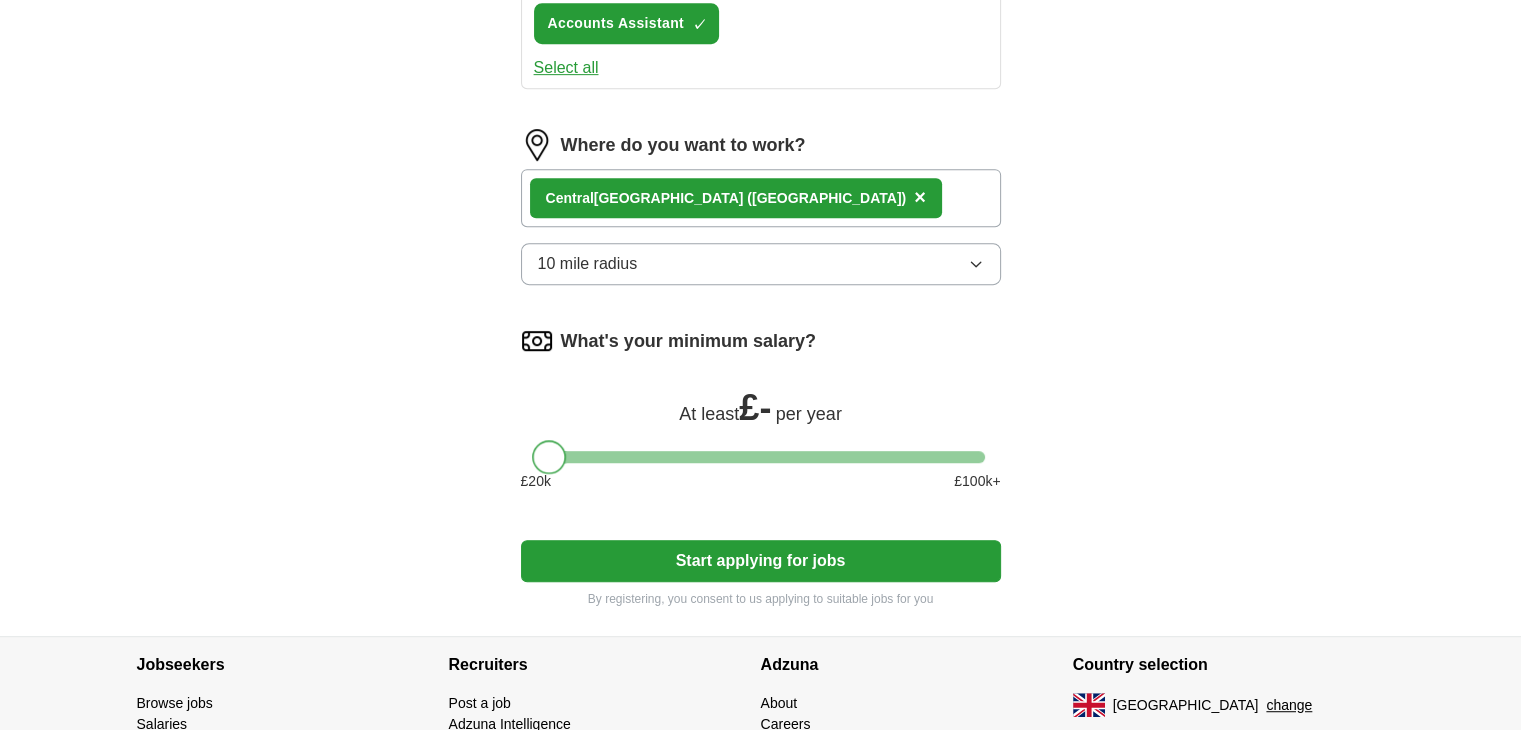 click at bounding box center (549, 457) 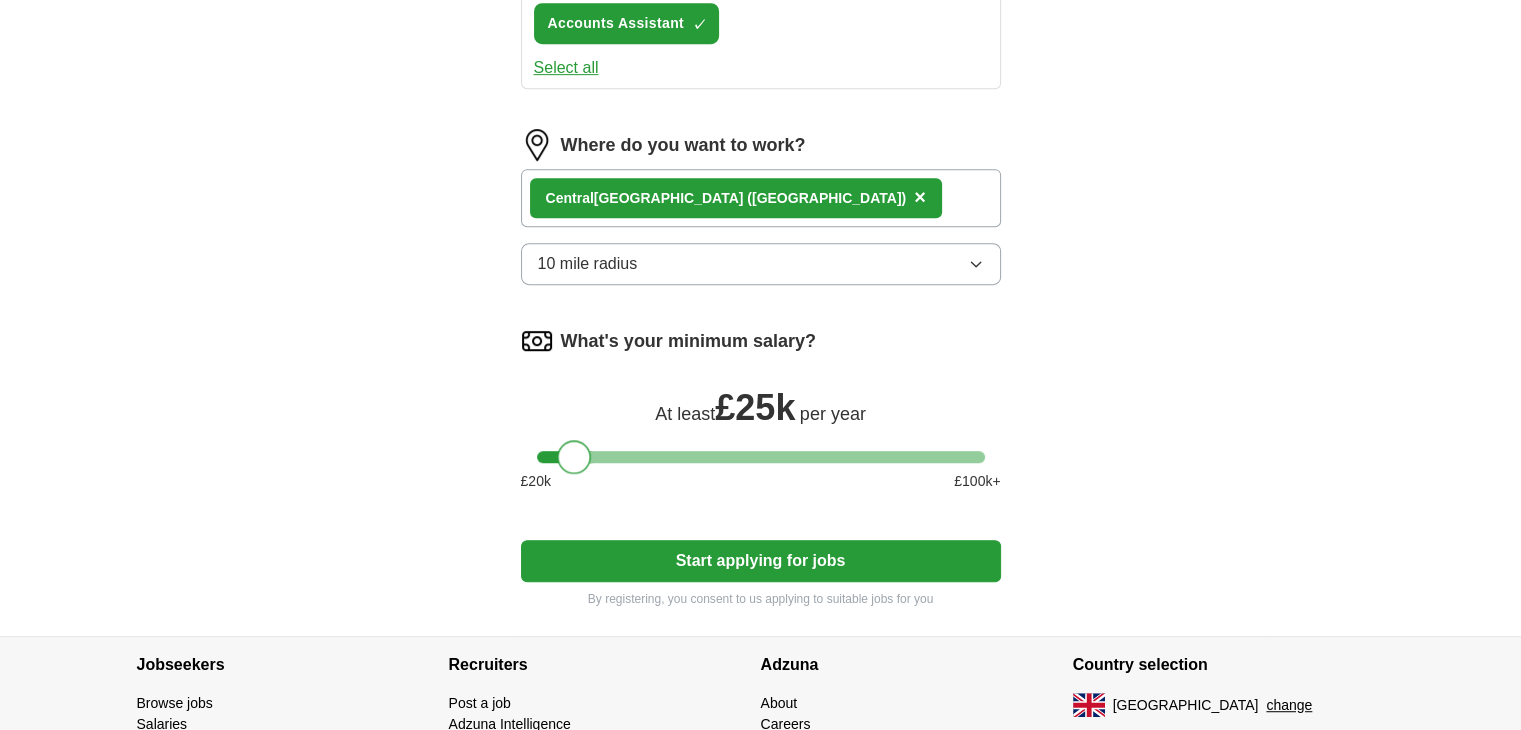 drag, startPoint x: 595, startPoint y: 449, endPoint x: 579, endPoint y: 454, distance: 16.763054 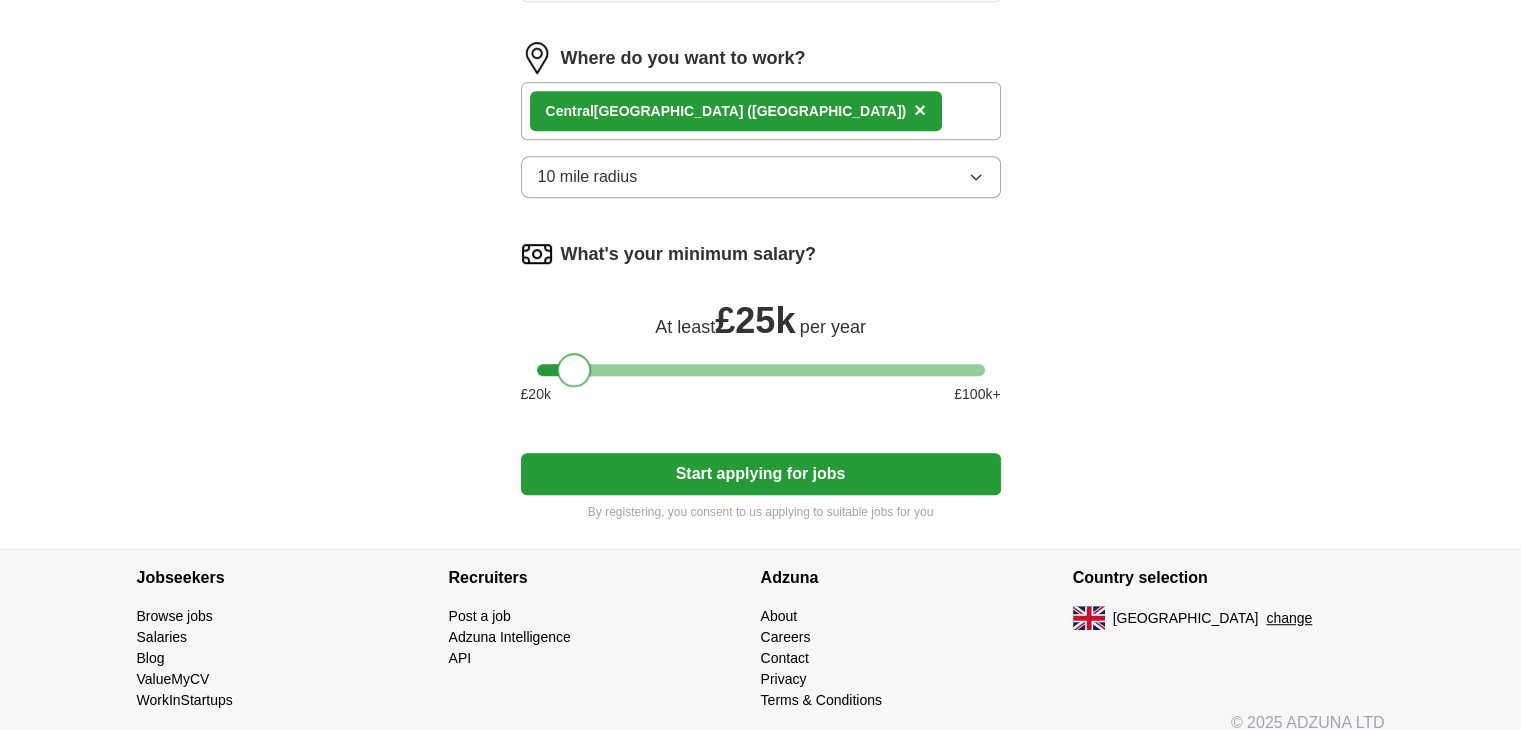 scroll, scrollTop: 1096, scrollLeft: 0, axis: vertical 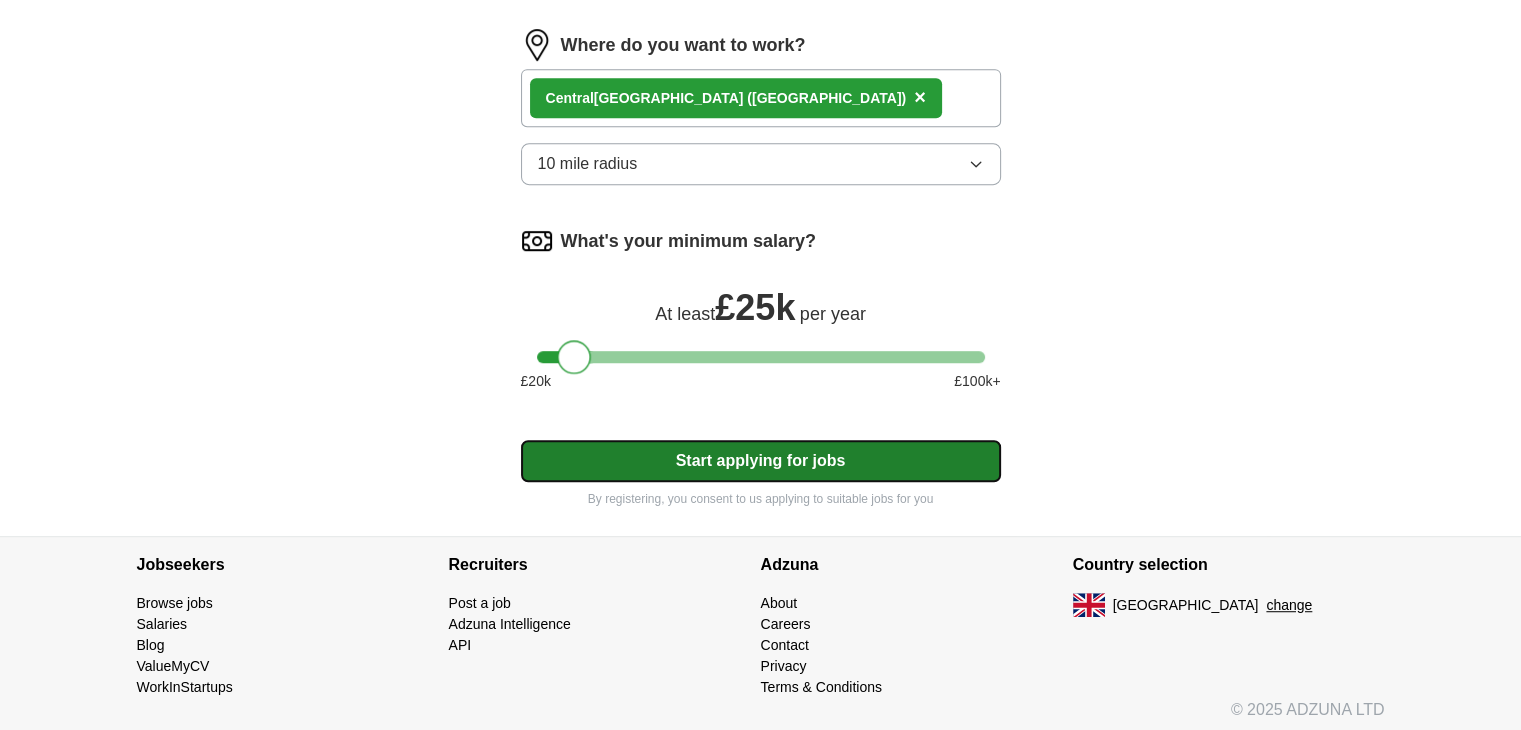 click on "Start applying for jobs" at bounding box center (761, 461) 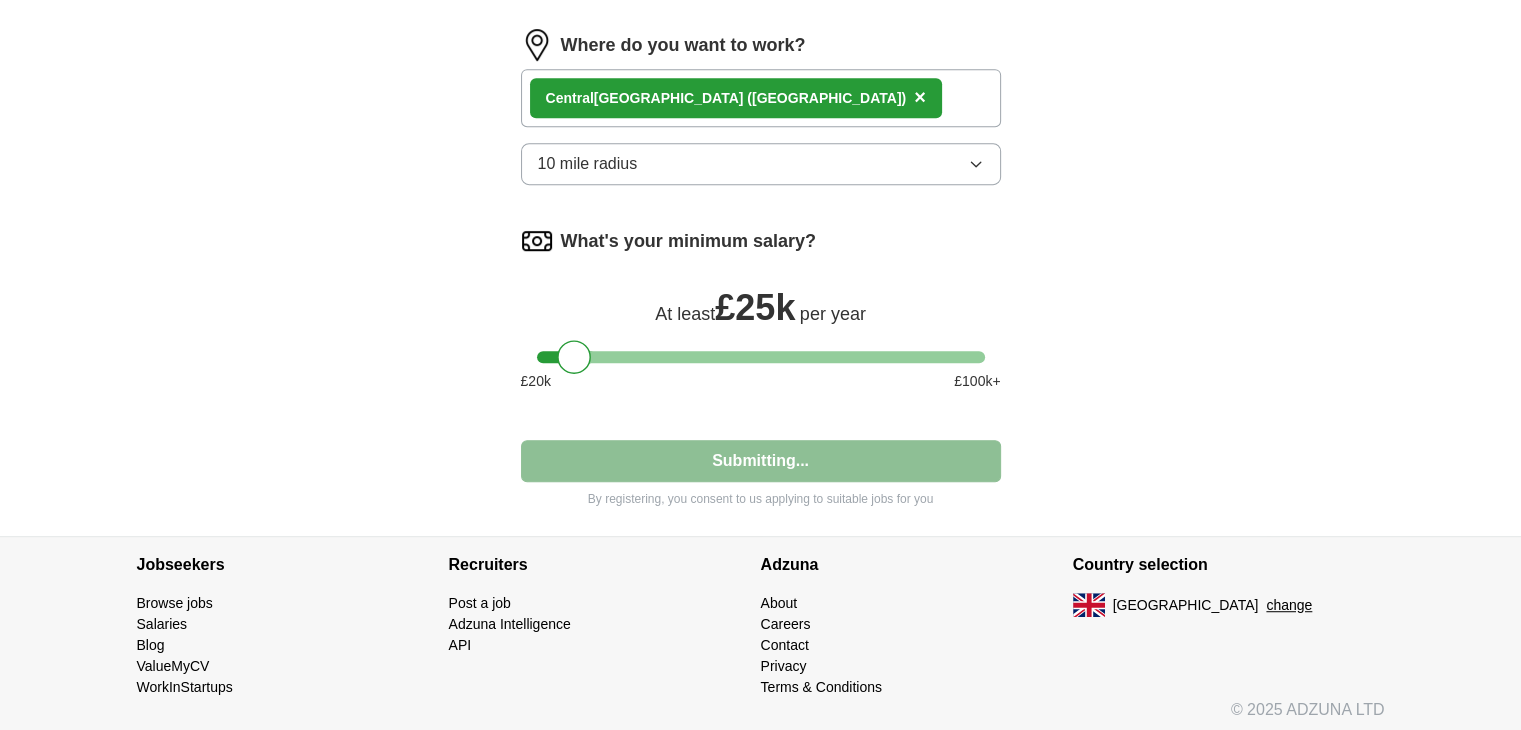 select on "**" 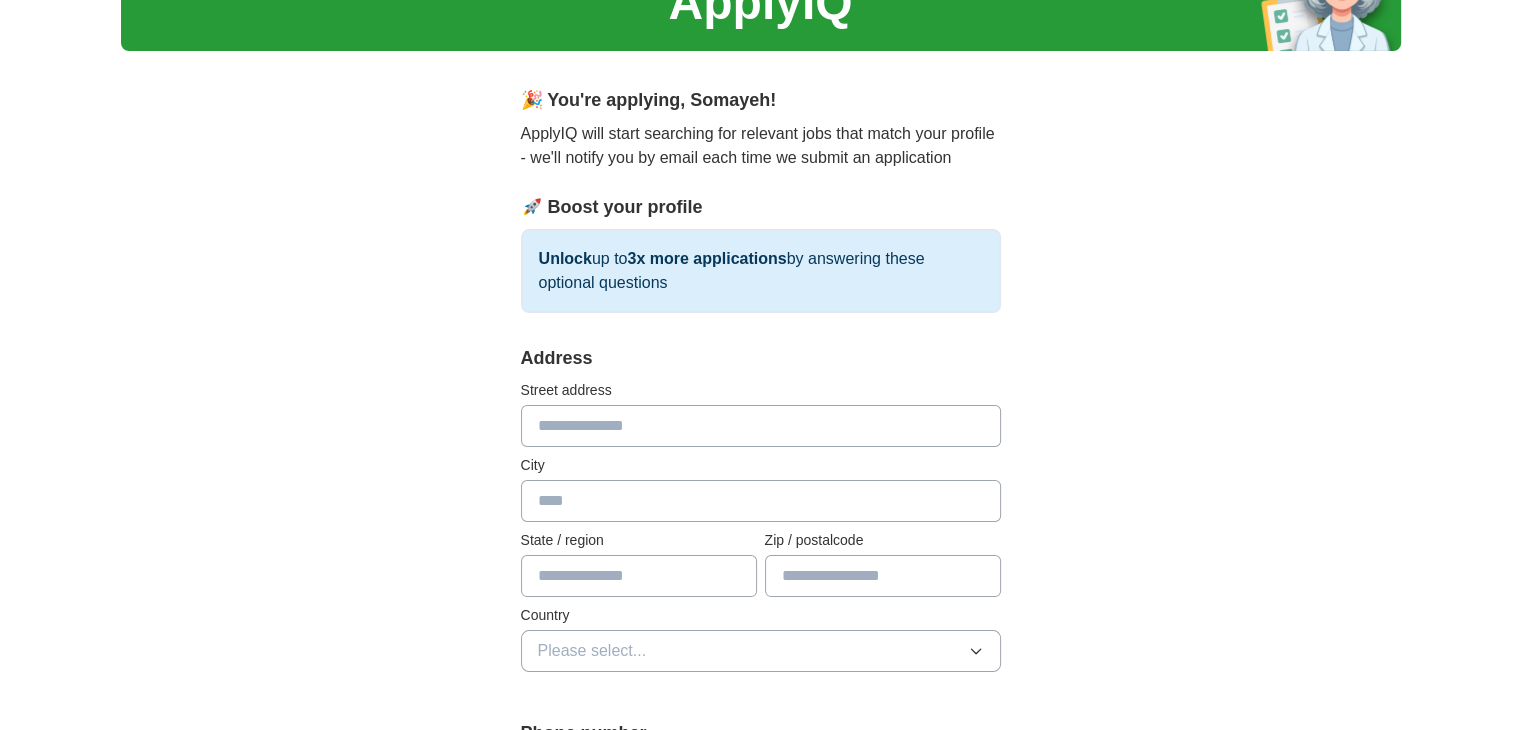 scroll, scrollTop: 200, scrollLeft: 0, axis: vertical 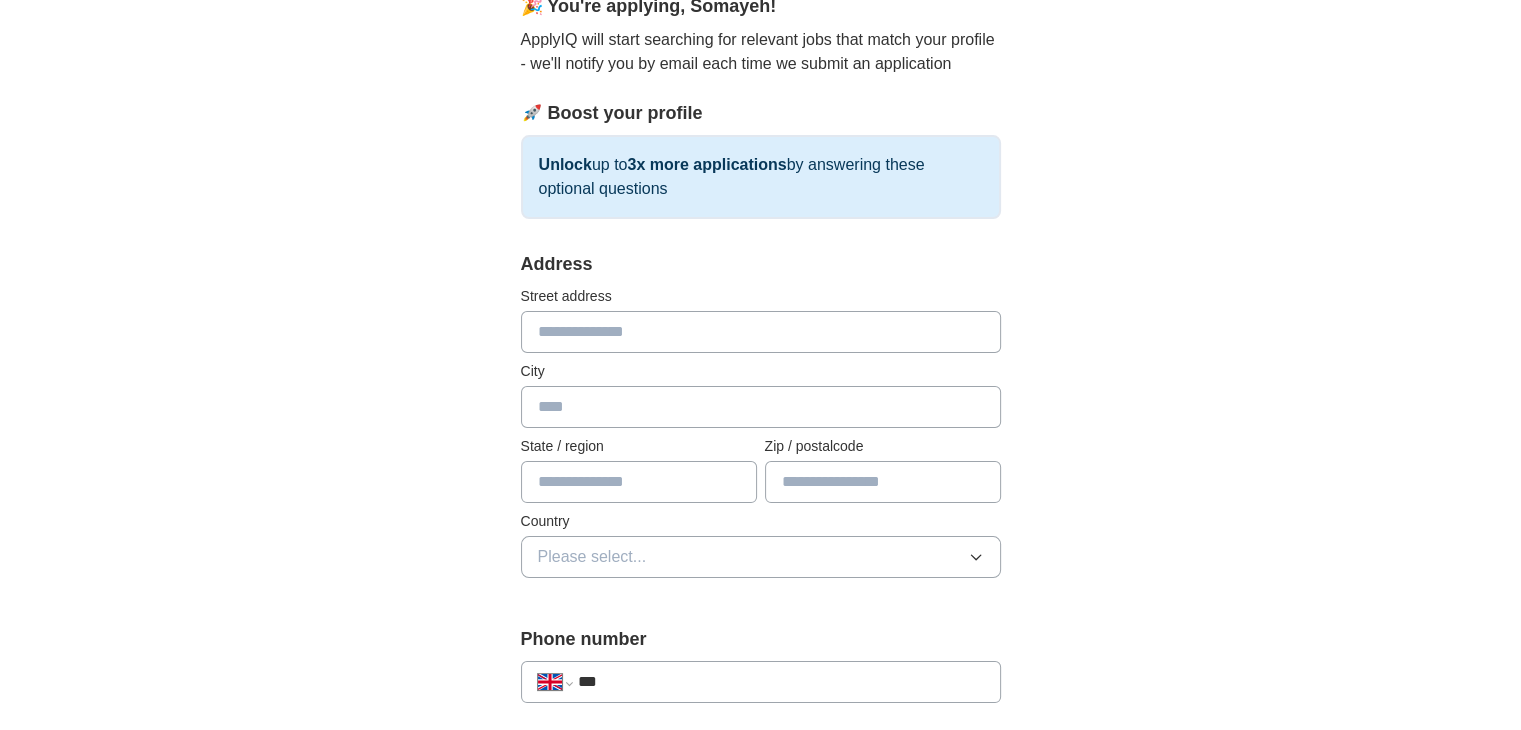 click at bounding box center [761, 332] 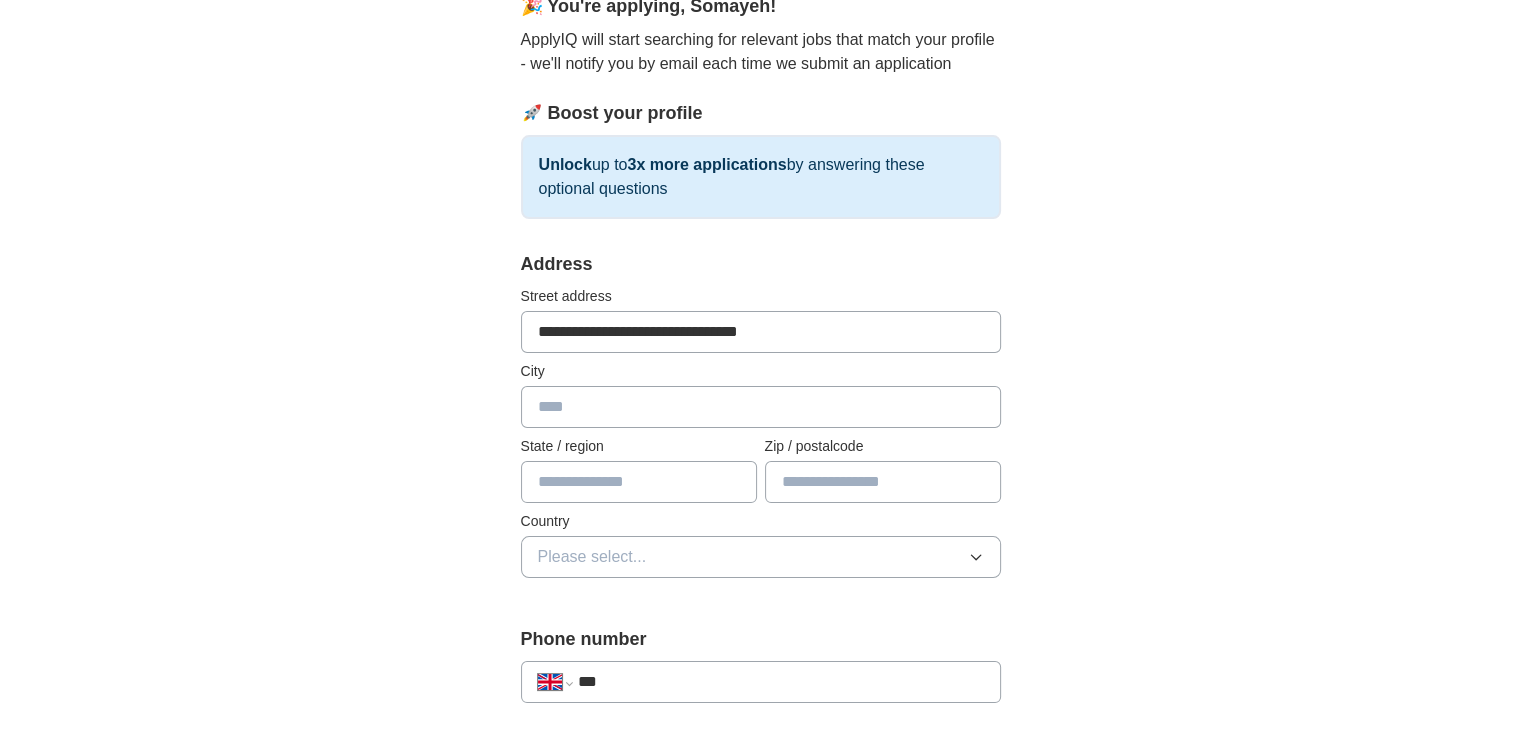 type on "**********" 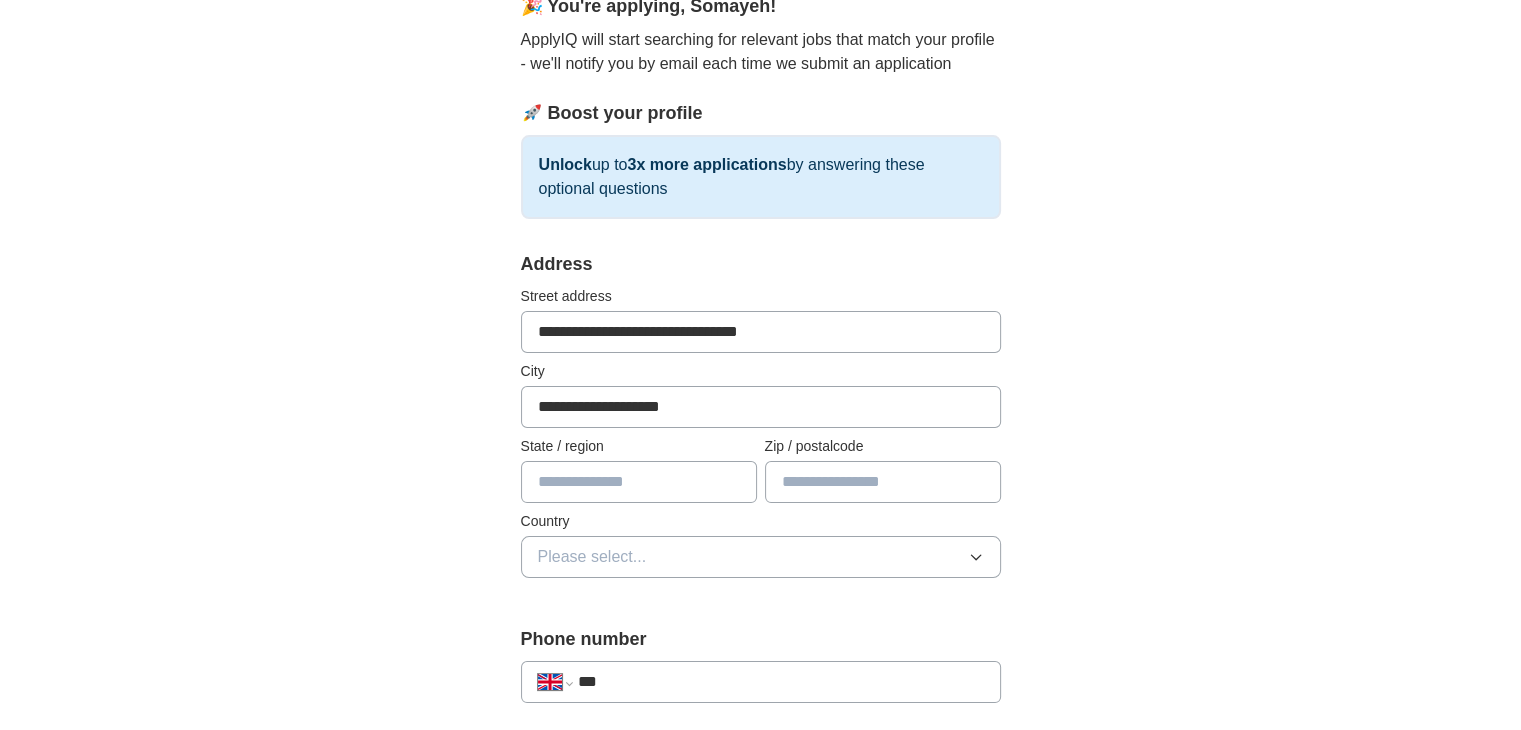 type on "******" 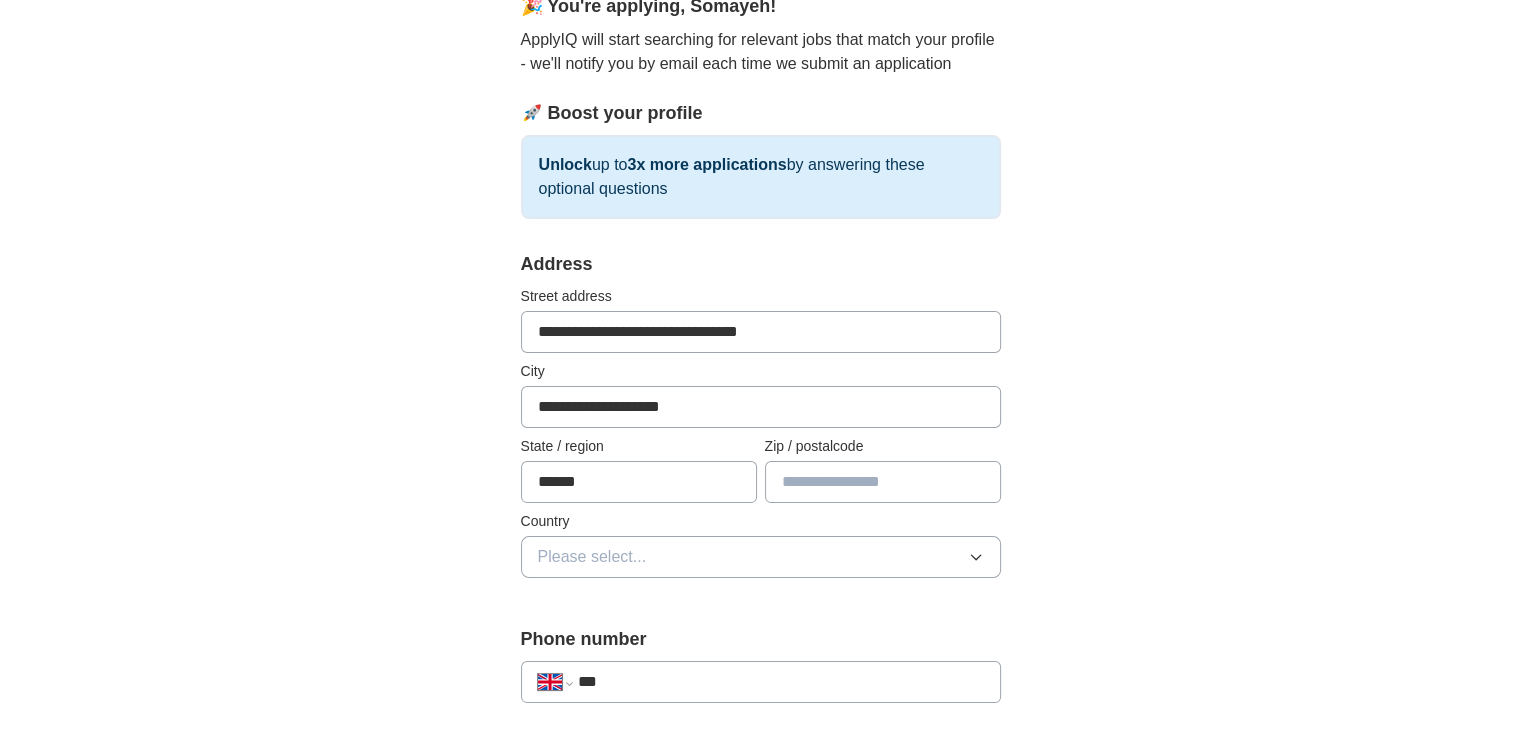 type on "*******" 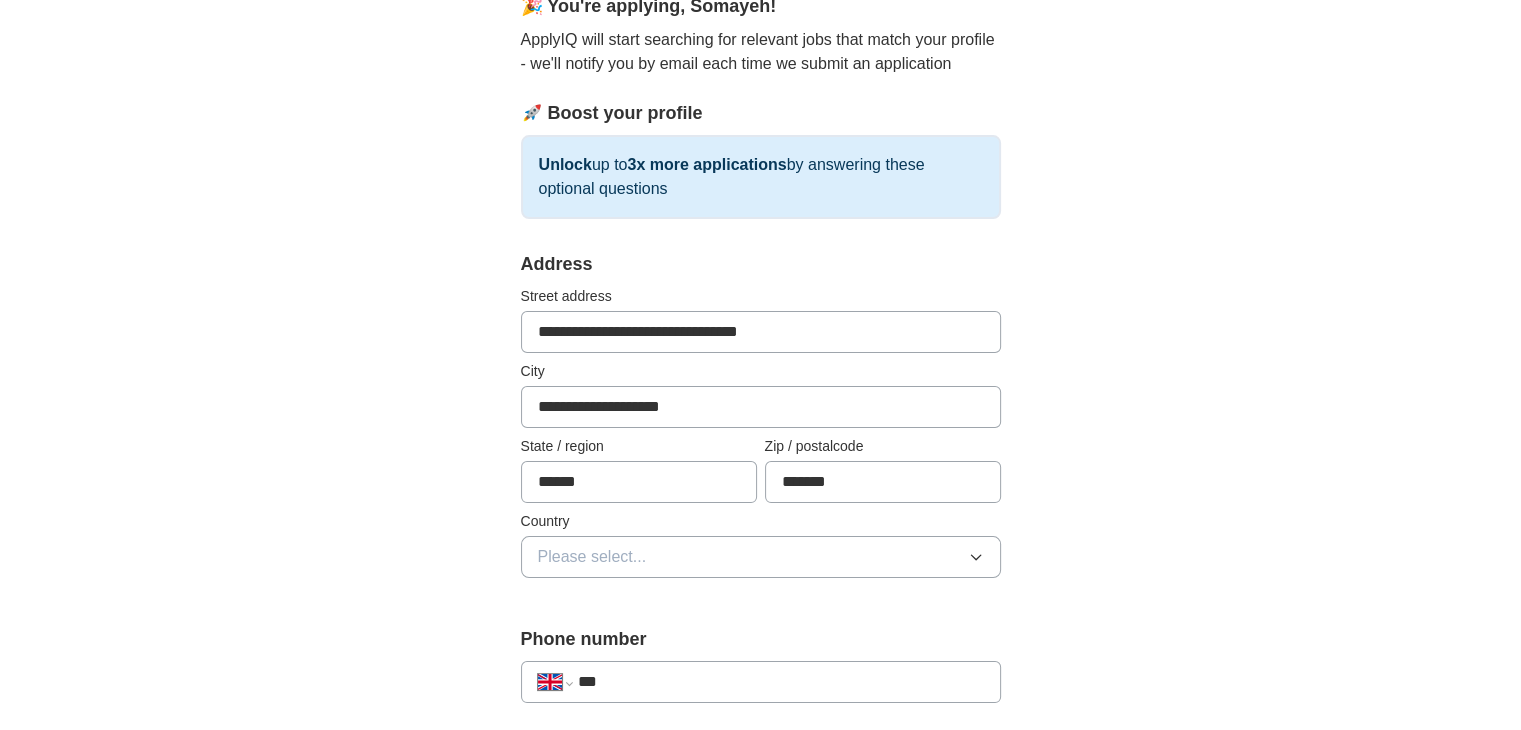 drag, startPoint x: 725, startPoint y: 413, endPoint x: 521, endPoint y: 429, distance: 204.6265 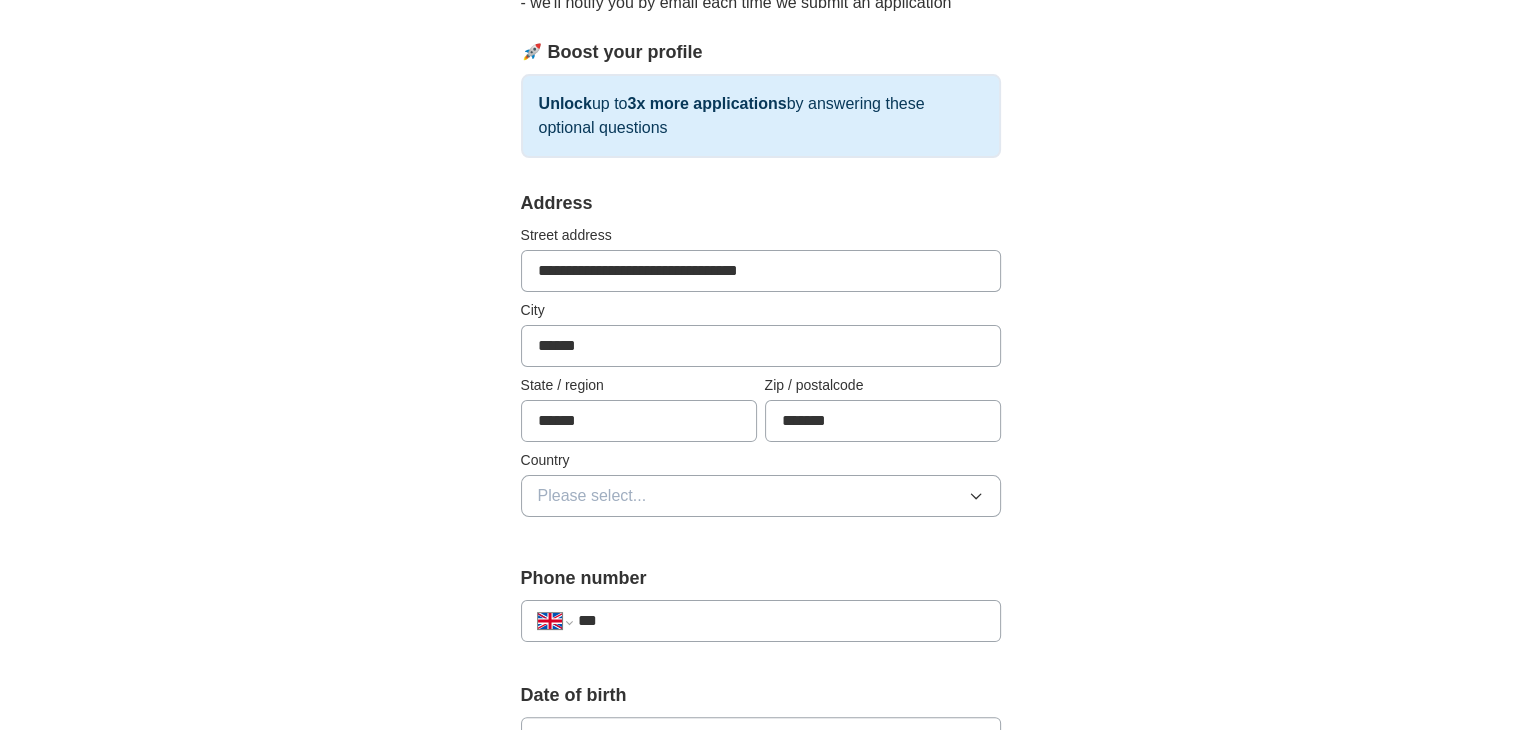 scroll, scrollTop: 300, scrollLeft: 0, axis: vertical 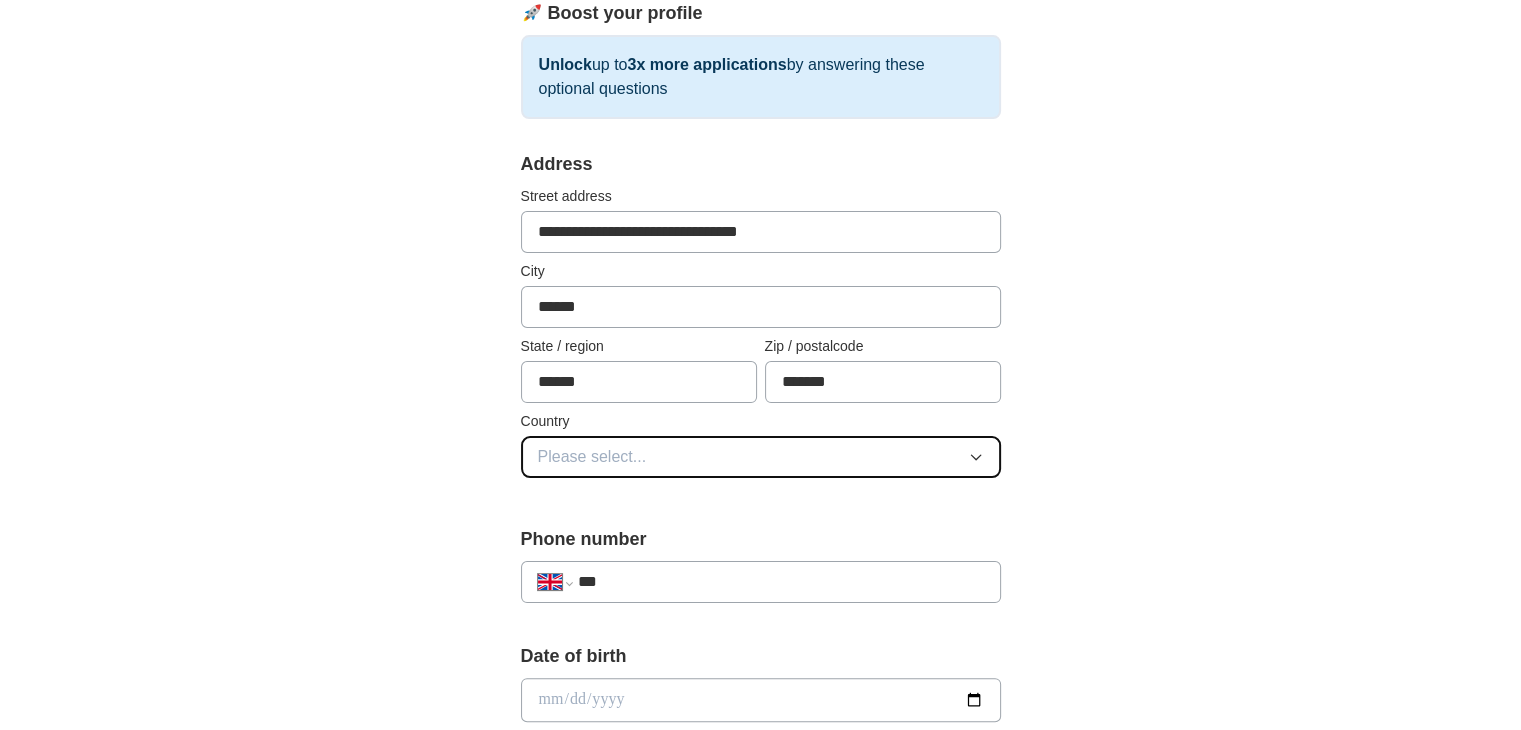 click on "Please select..." at bounding box center (592, 457) 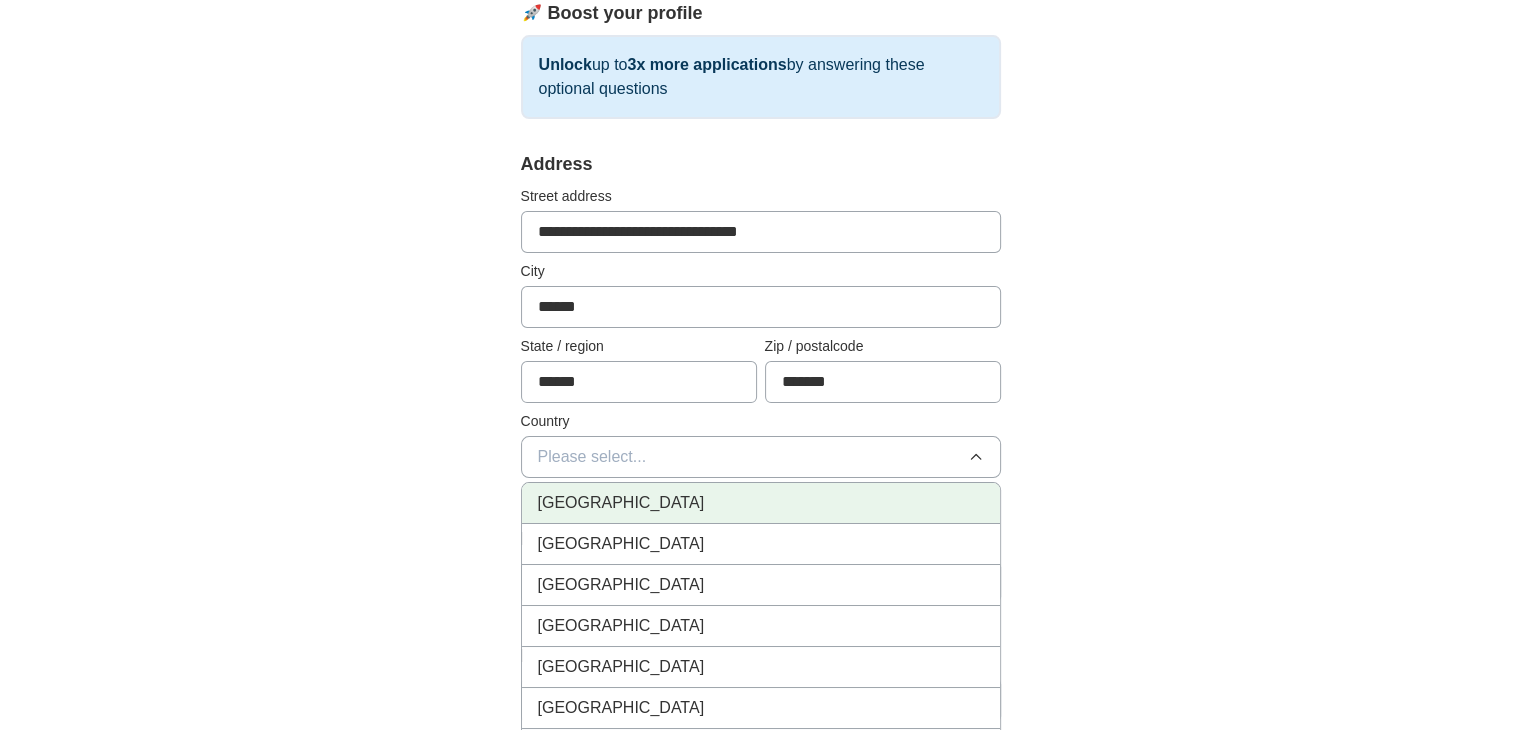 click on "[GEOGRAPHIC_DATA]" at bounding box center (621, 503) 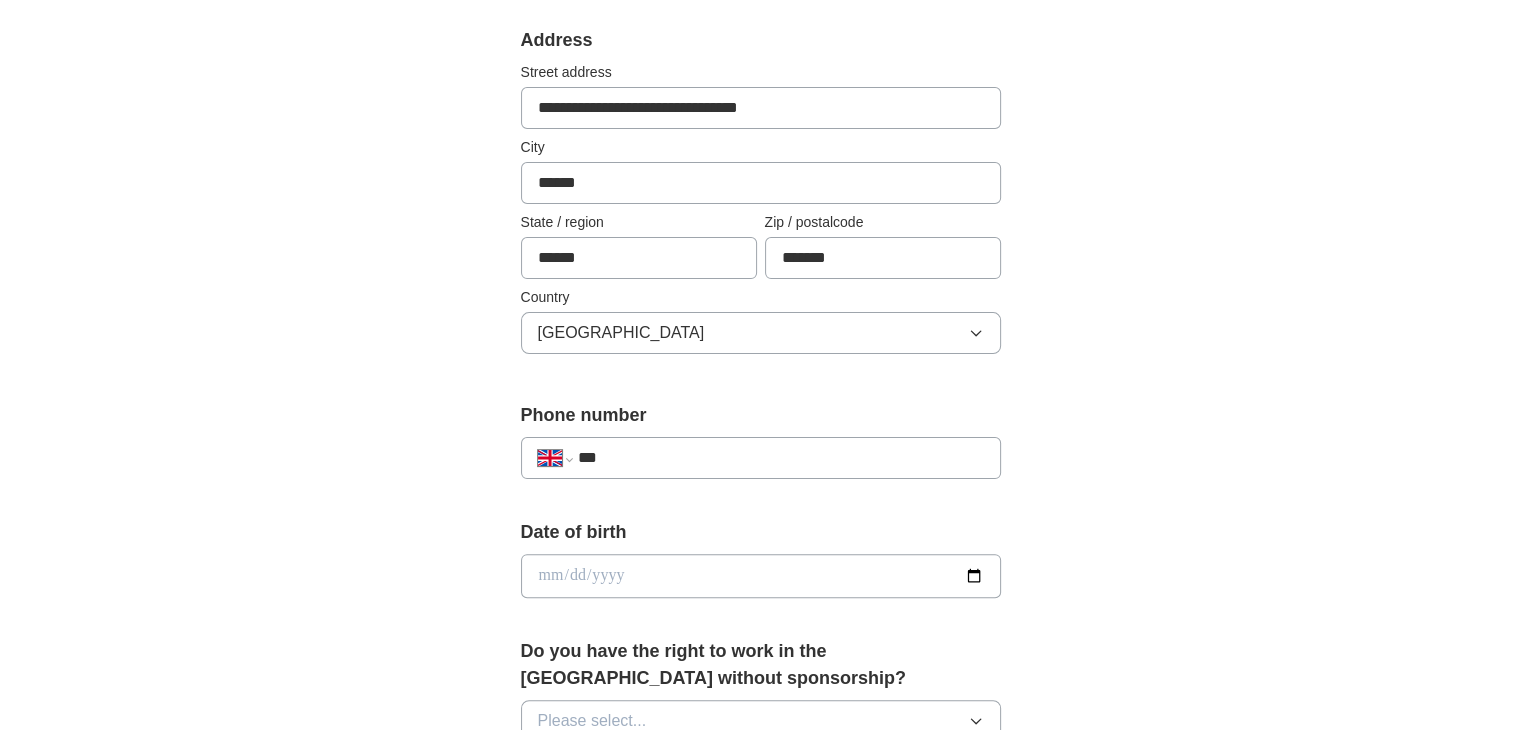scroll, scrollTop: 500, scrollLeft: 0, axis: vertical 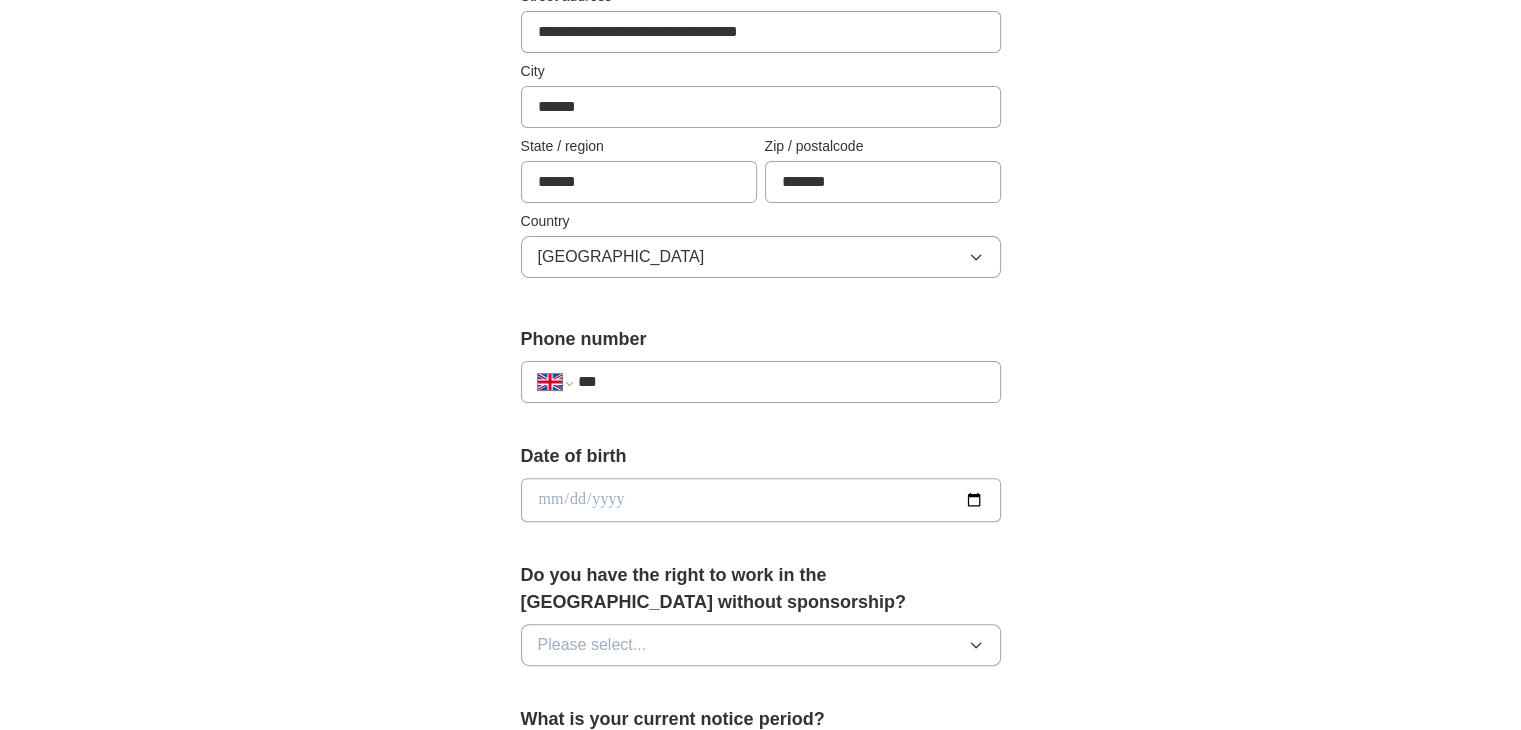click at bounding box center [761, 500] 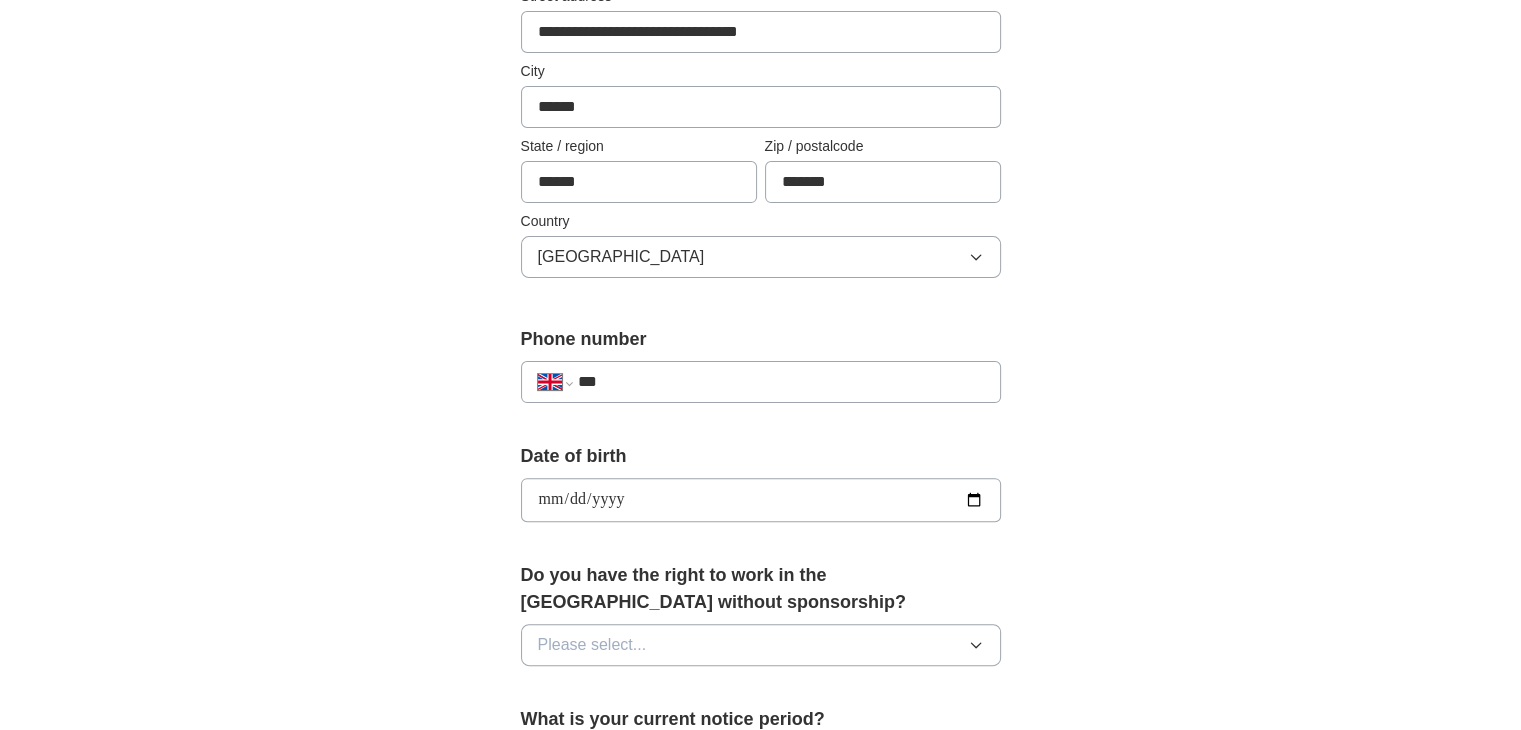 type on "**********" 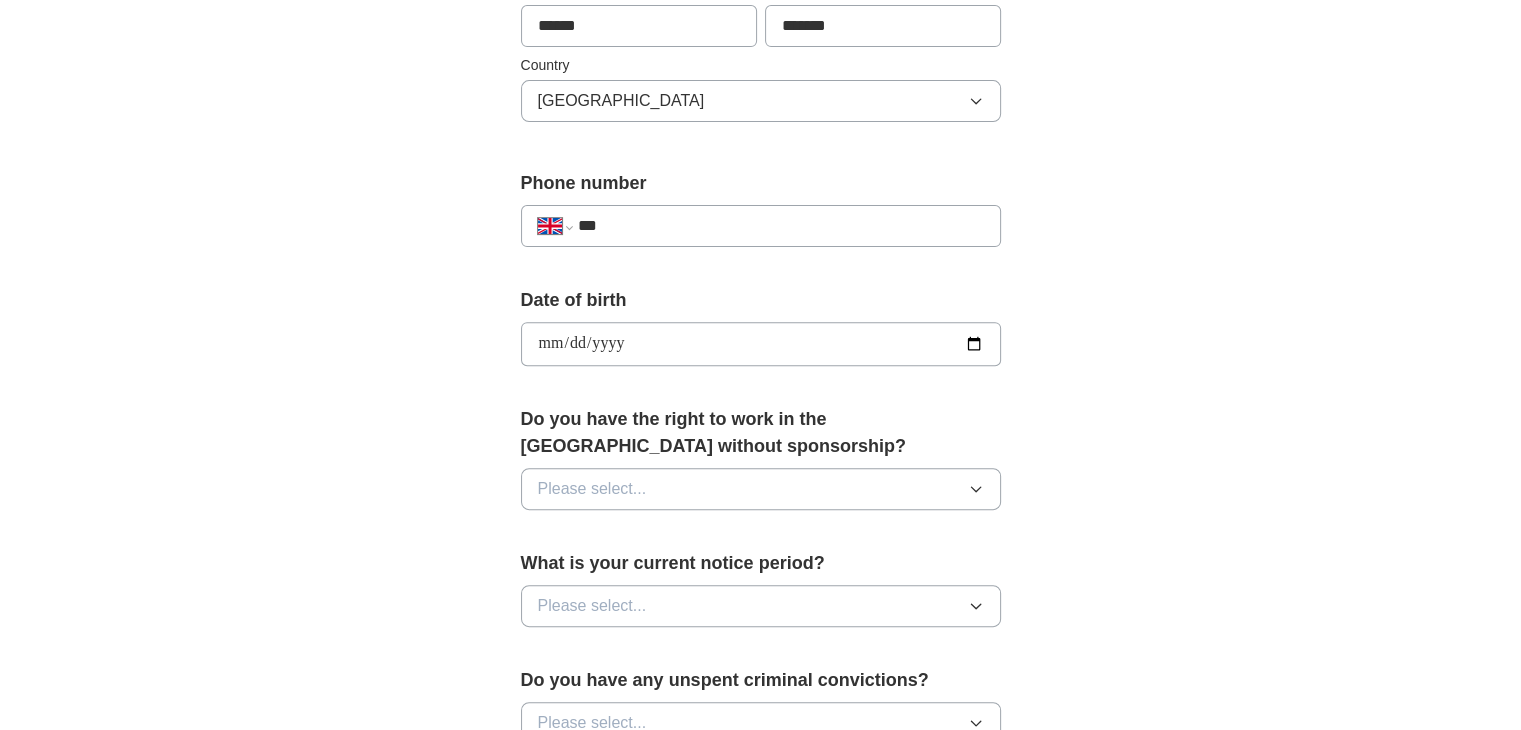 scroll, scrollTop: 700, scrollLeft: 0, axis: vertical 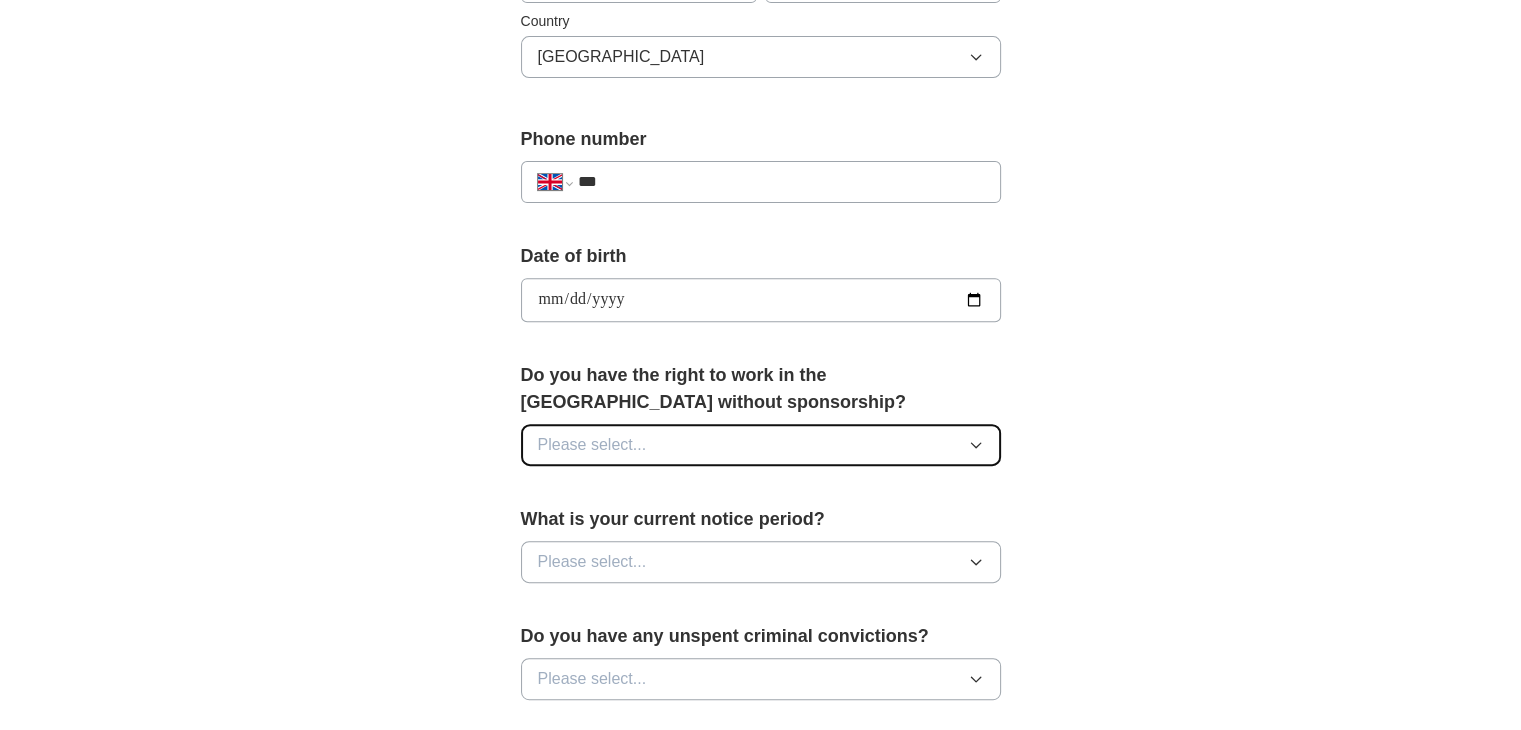 click on "Please select..." at bounding box center (592, 445) 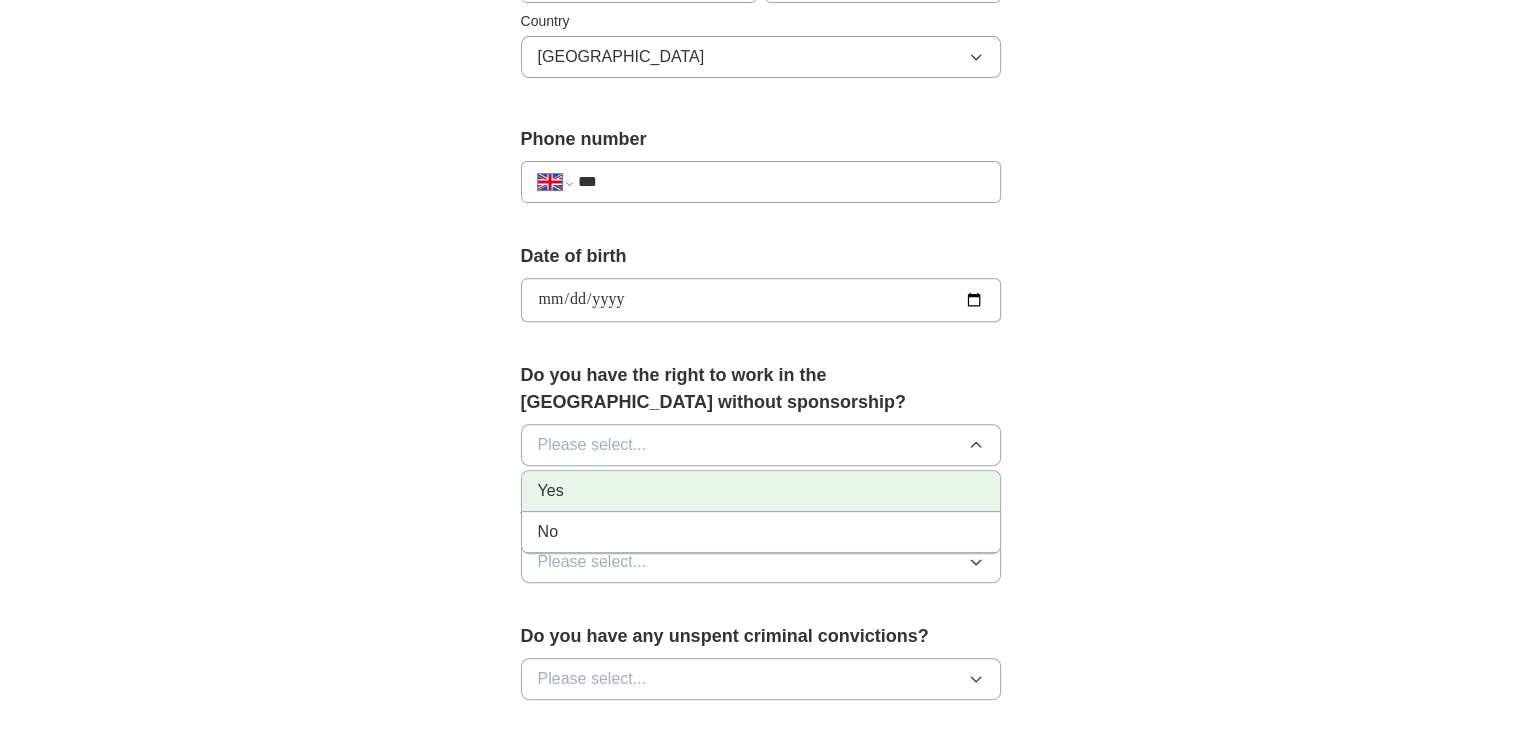 click on "Yes" at bounding box center (761, 491) 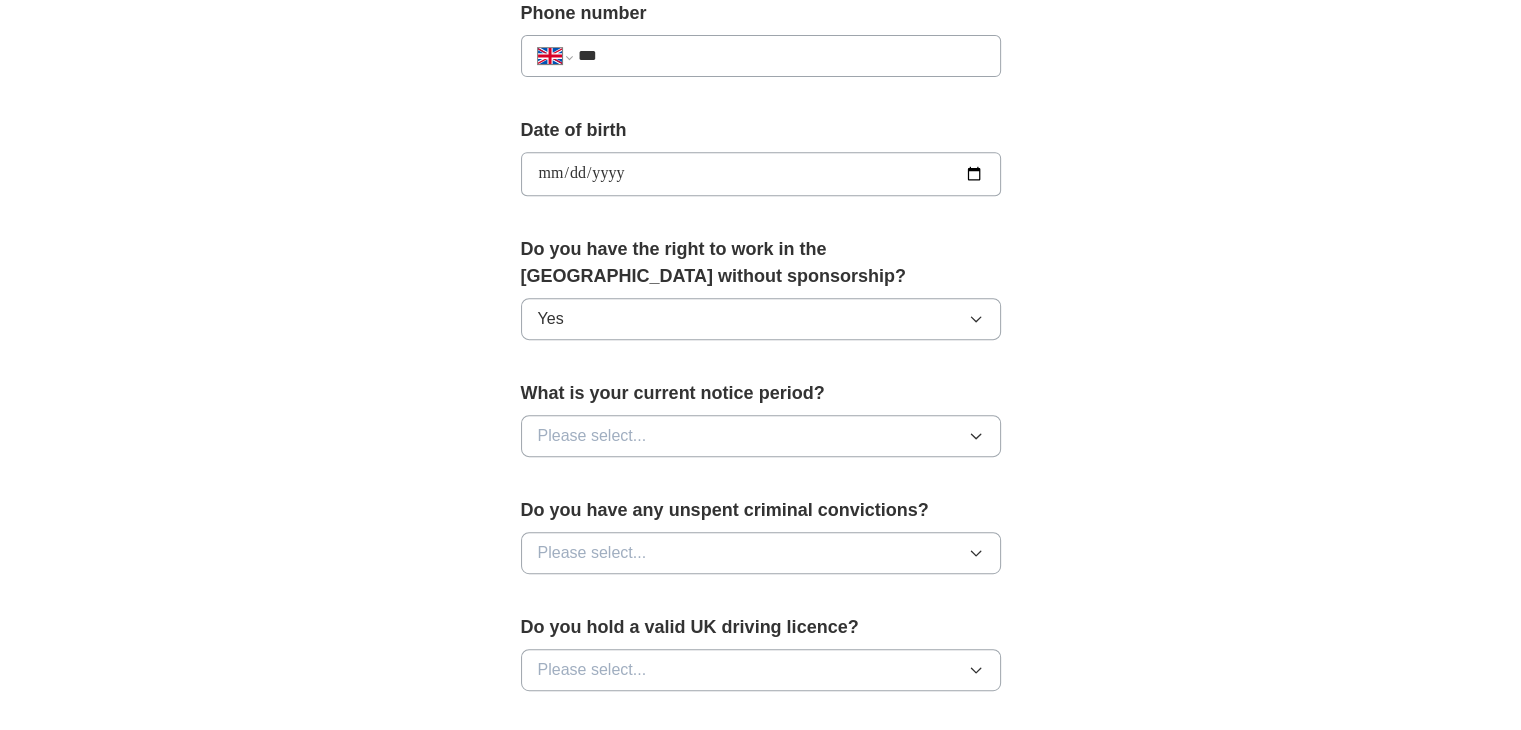scroll, scrollTop: 900, scrollLeft: 0, axis: vertical 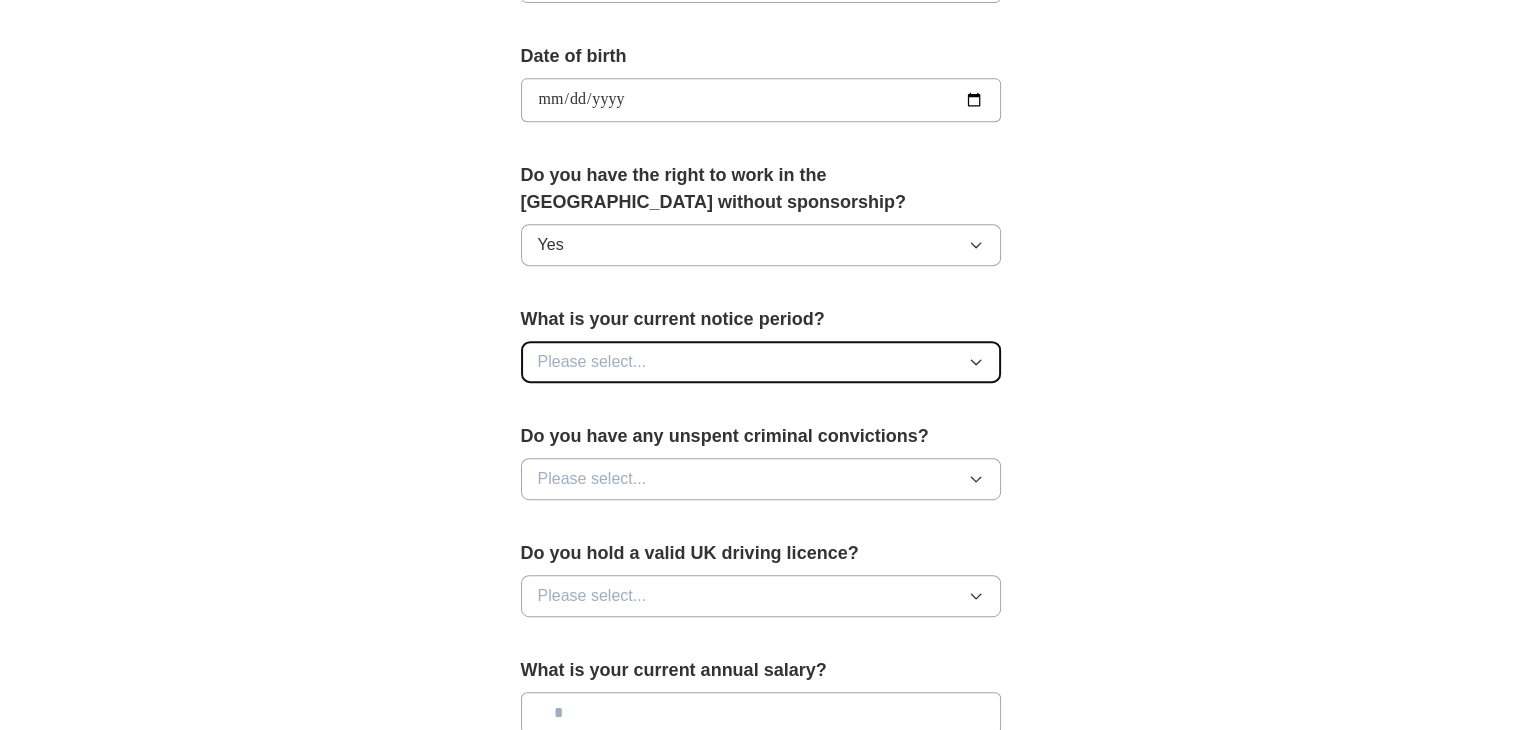 click on "Please select..." at bounding box center [592, 362] 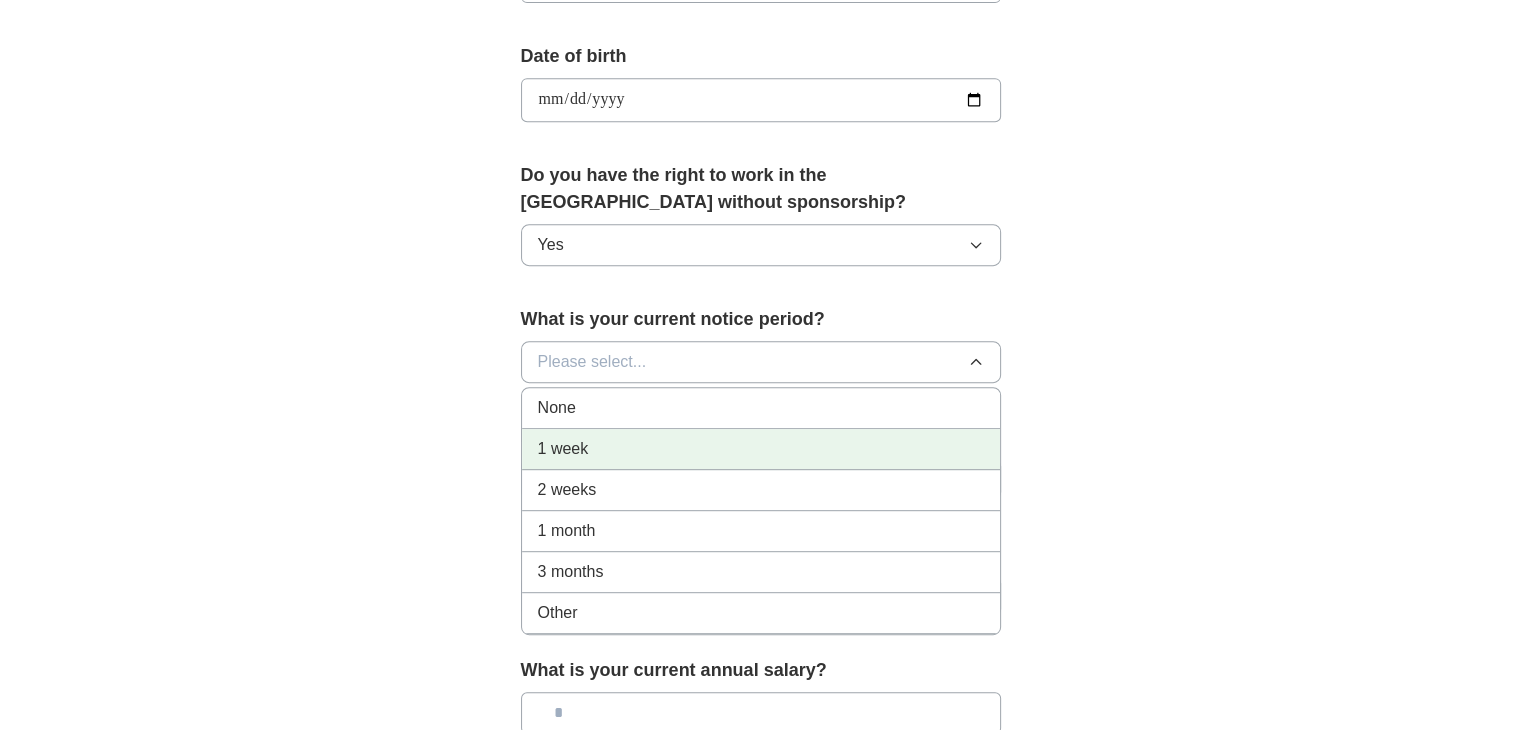 click on "1 week" at bounding box center [563, 449] 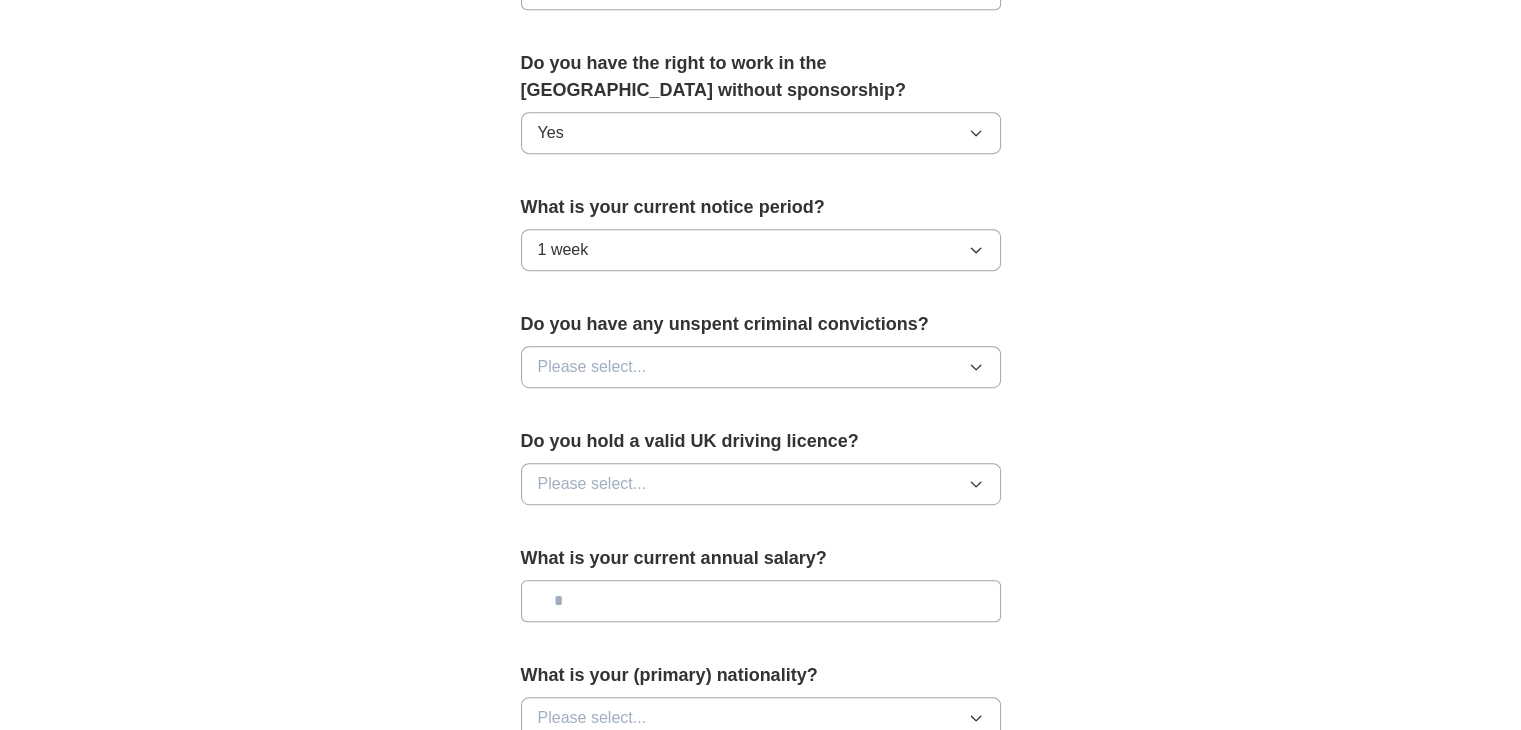 scroll, scrollTop: 1100, scrollLeft: 0, axis: vertical 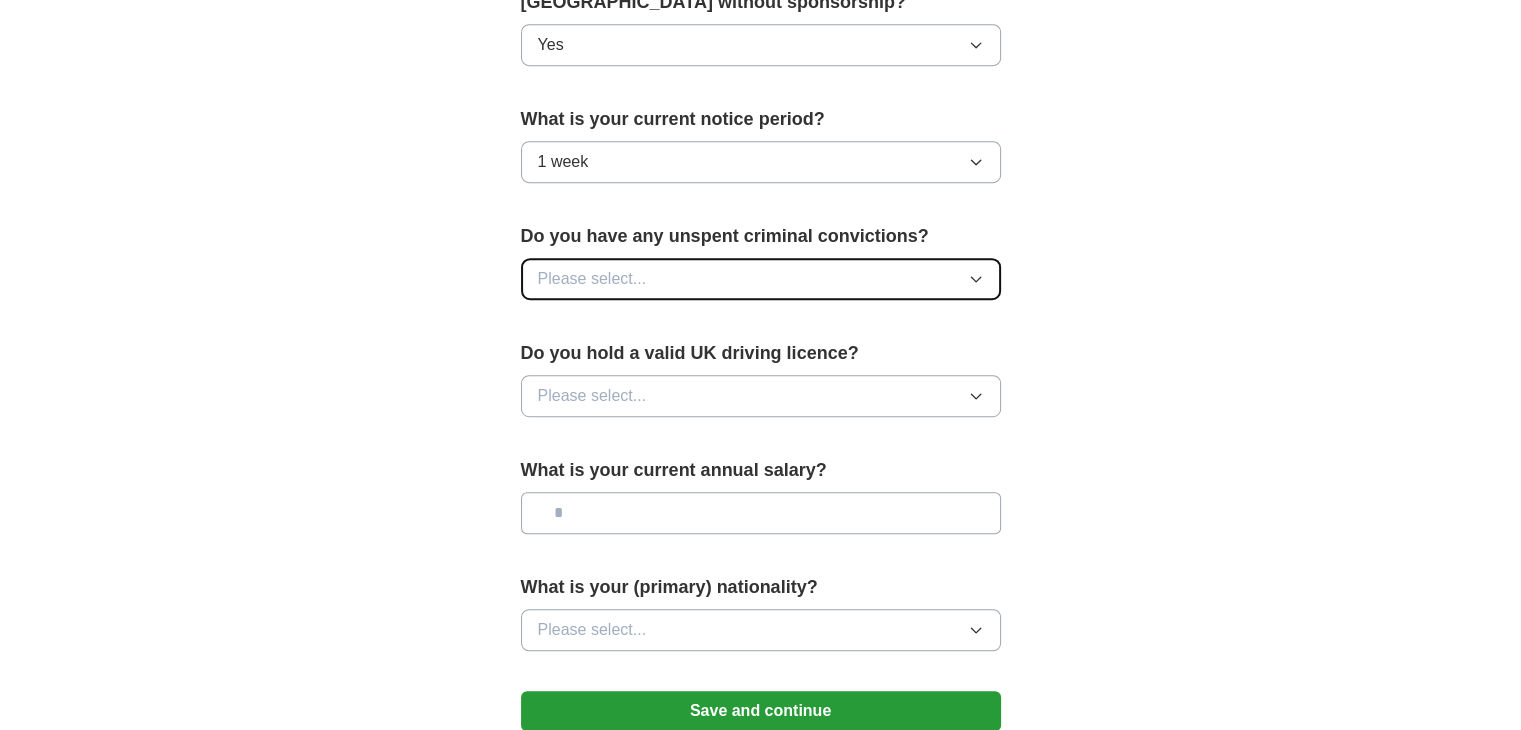 click on "Please select..." at bounding box center [761, 279] 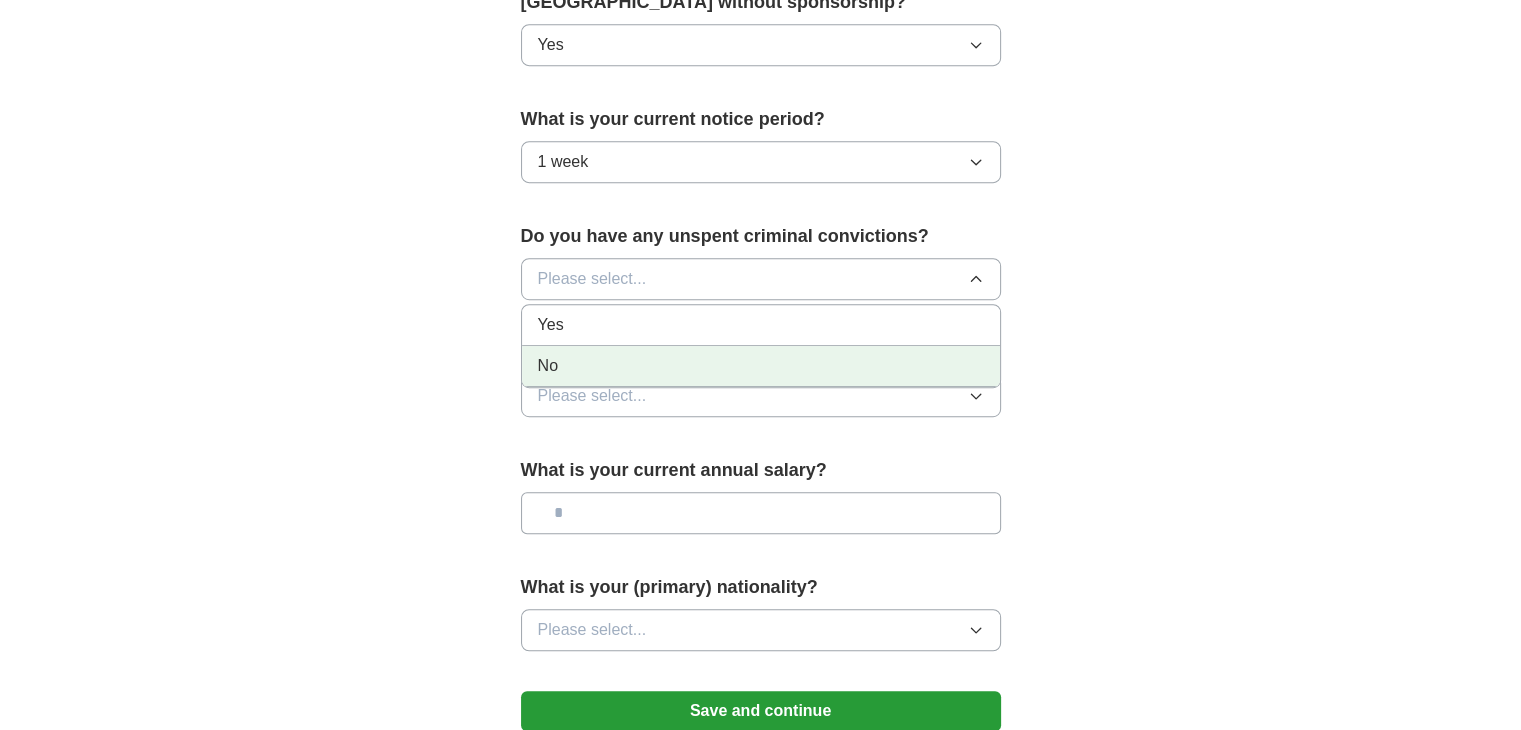 click on "No" at bounding box center [761, 366] 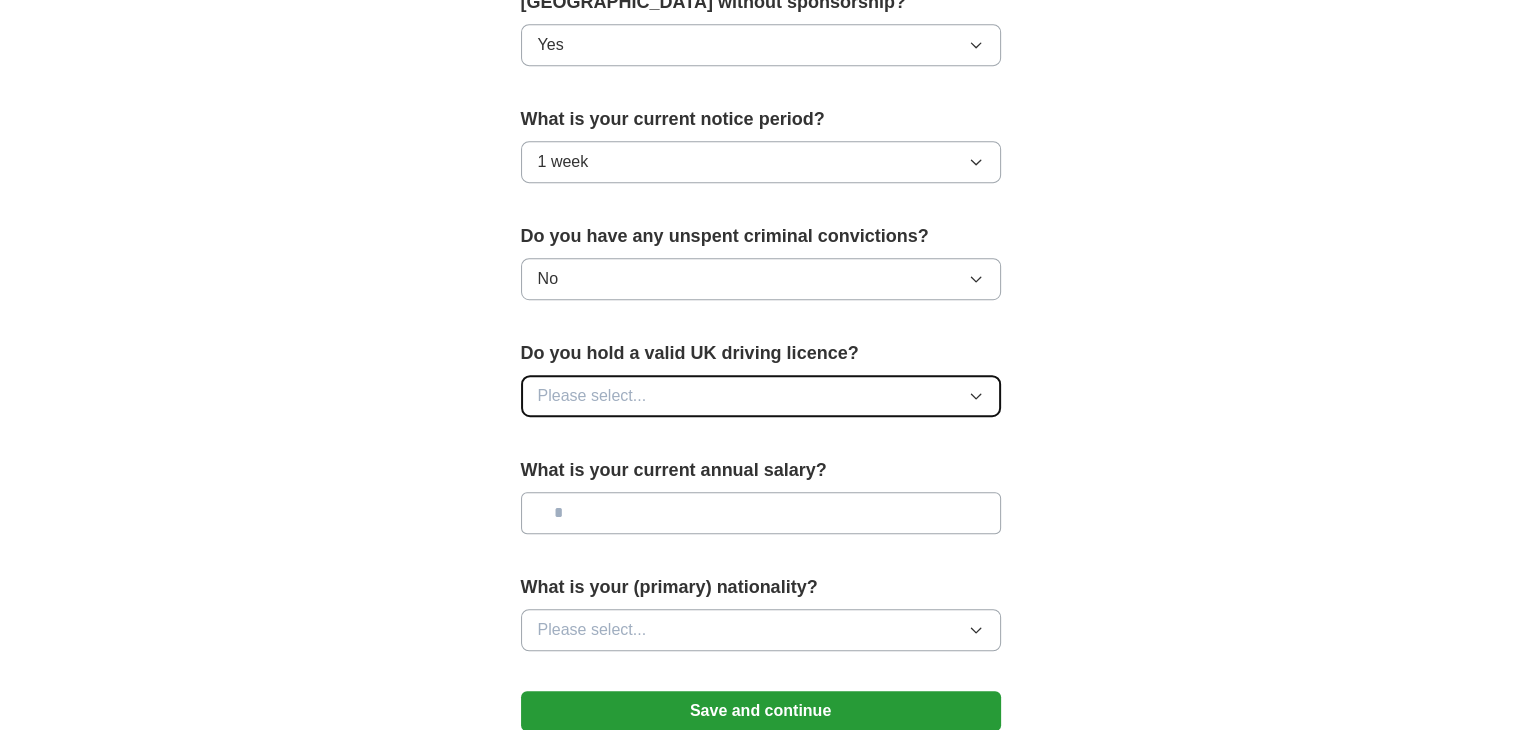 click on "Please select..." at bounding box center [592, 396] 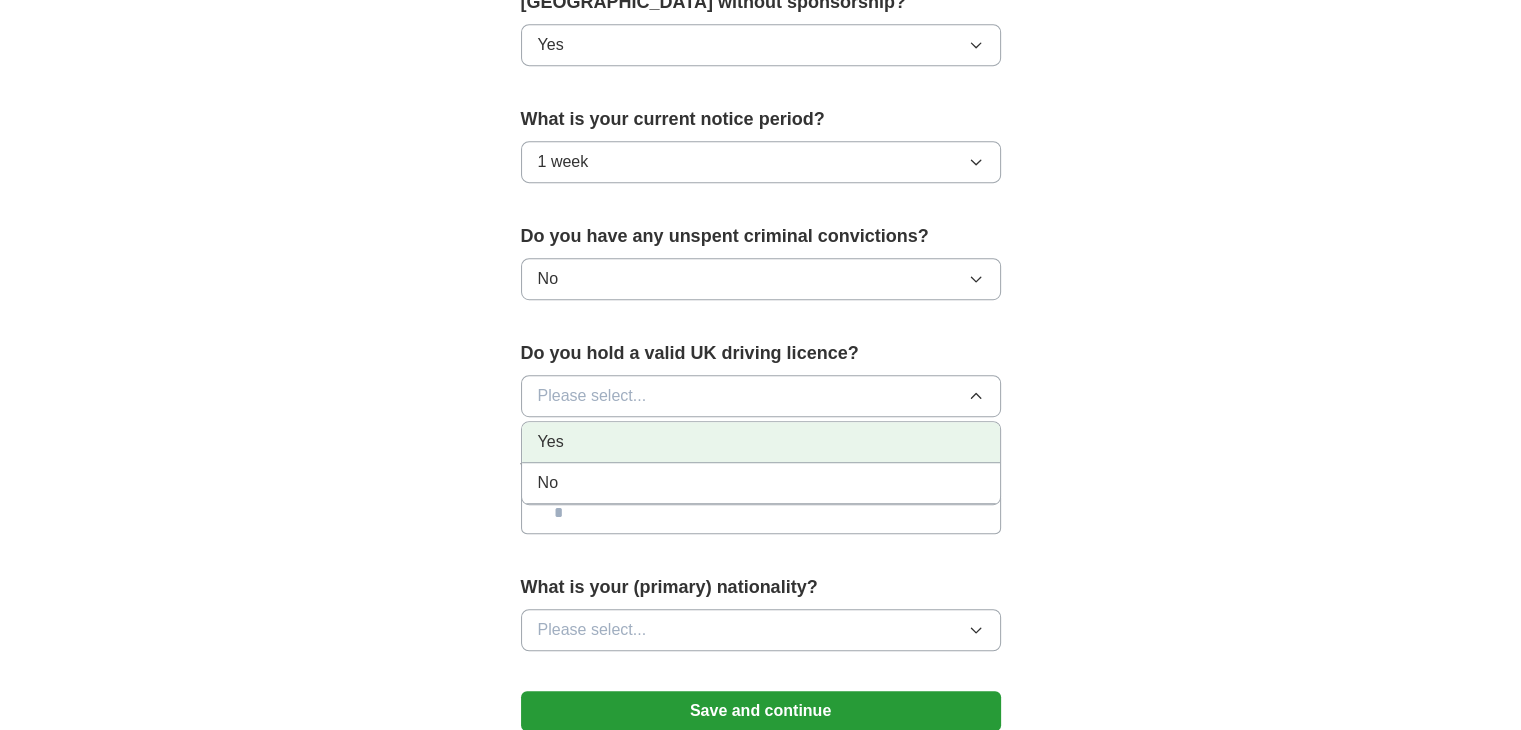 click on "Yes" at bounding box center (761, 442) 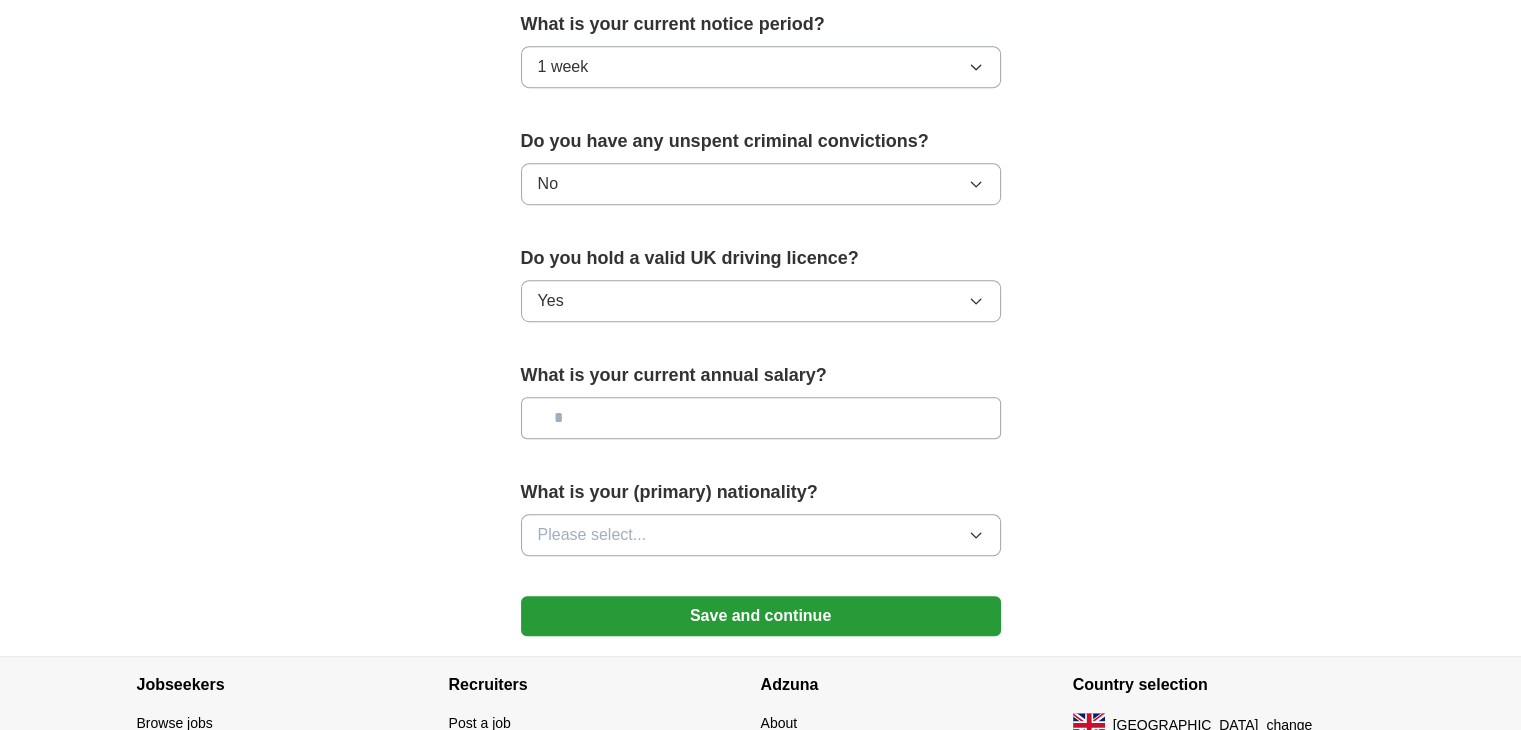 scroll, scrollTop: 1200, scrollLeft: 0, axis: vertical 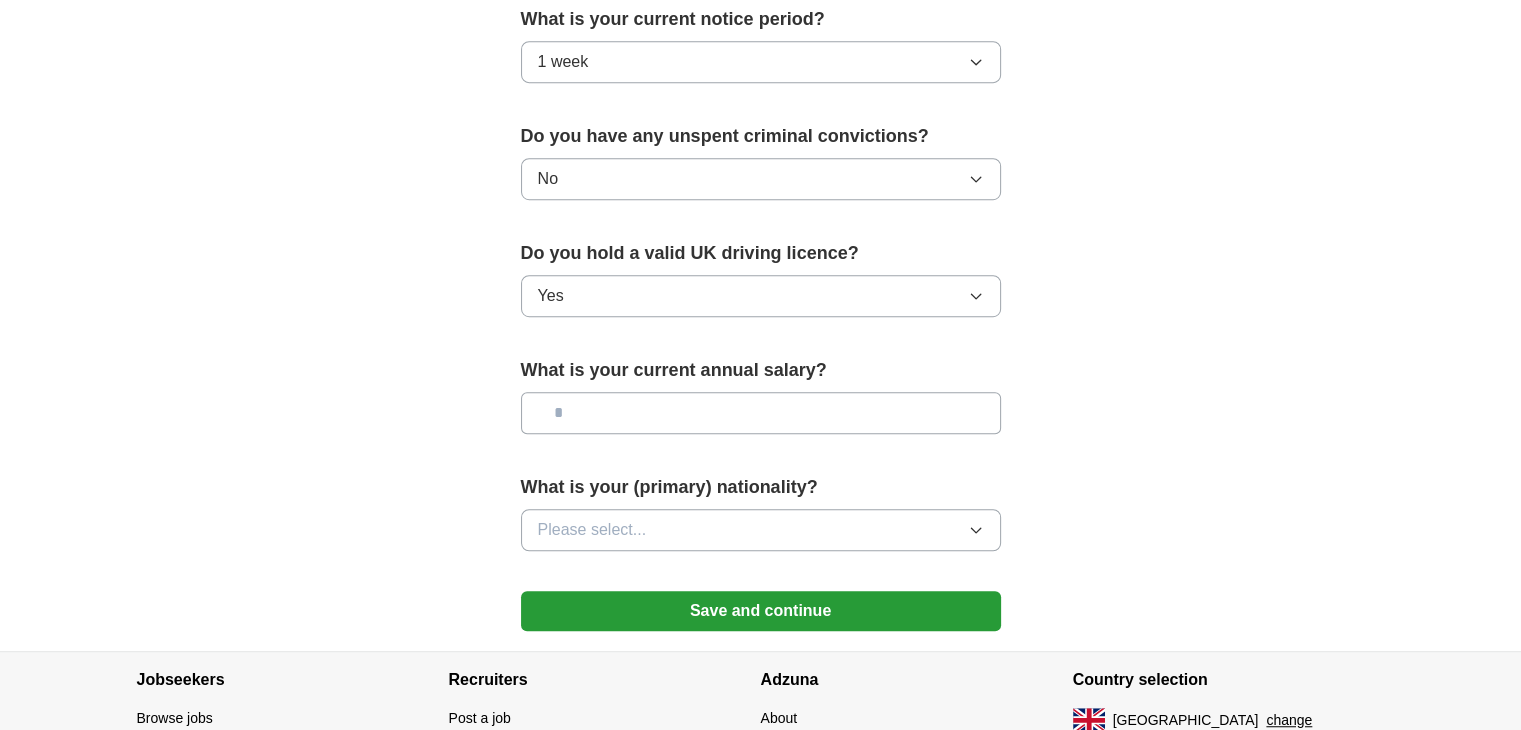 click at bounding box center [761, 413] 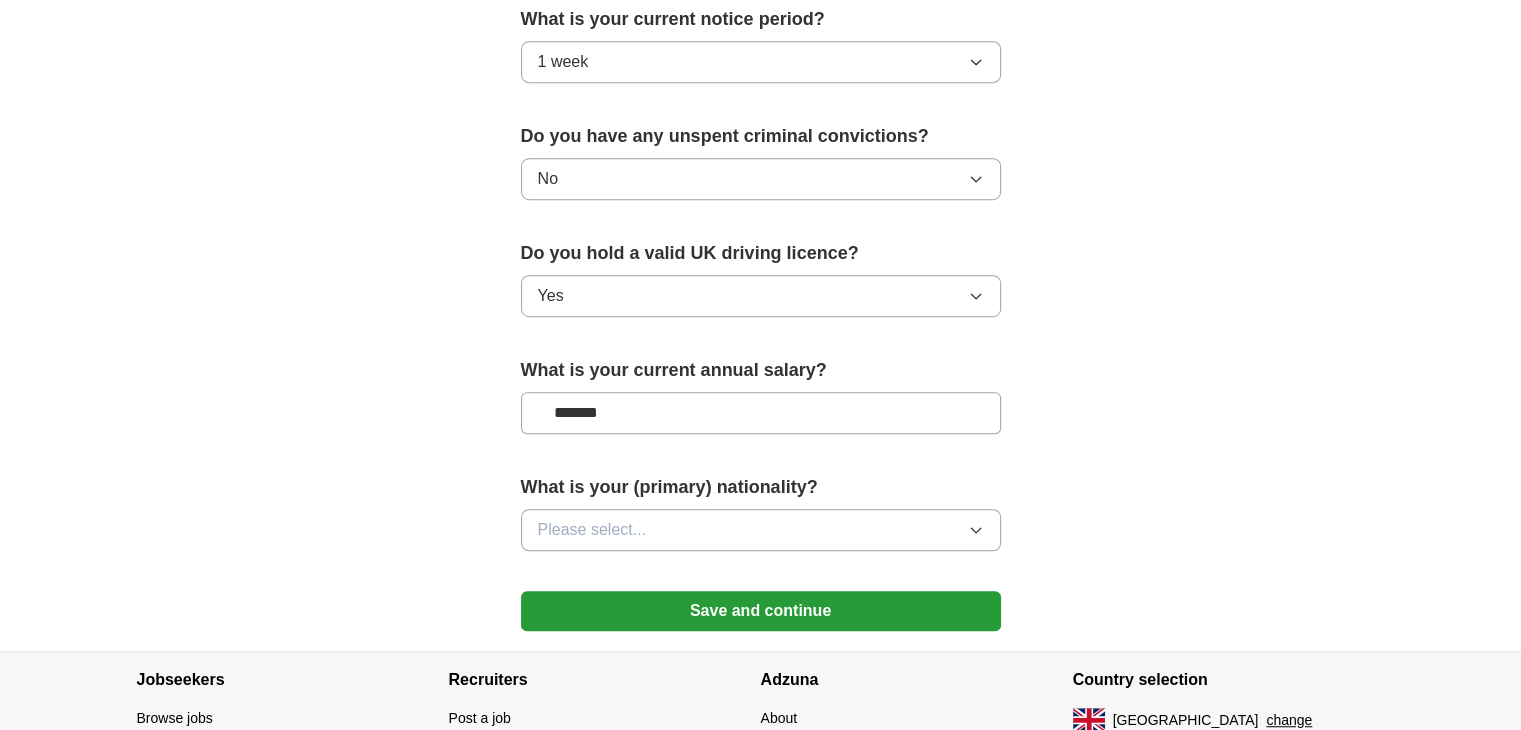 type on "*******" 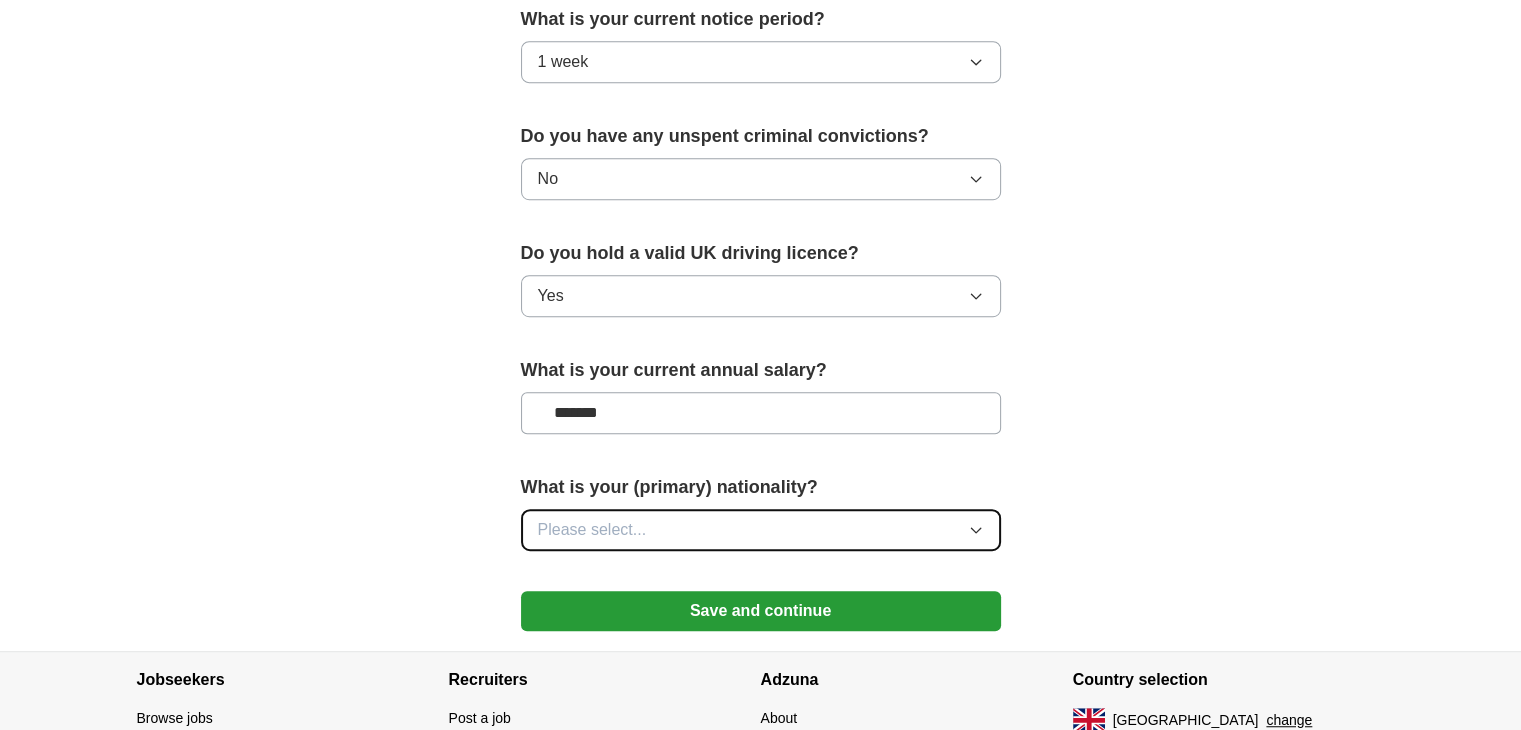click on "Please select..." at bounding box center (592, 530) 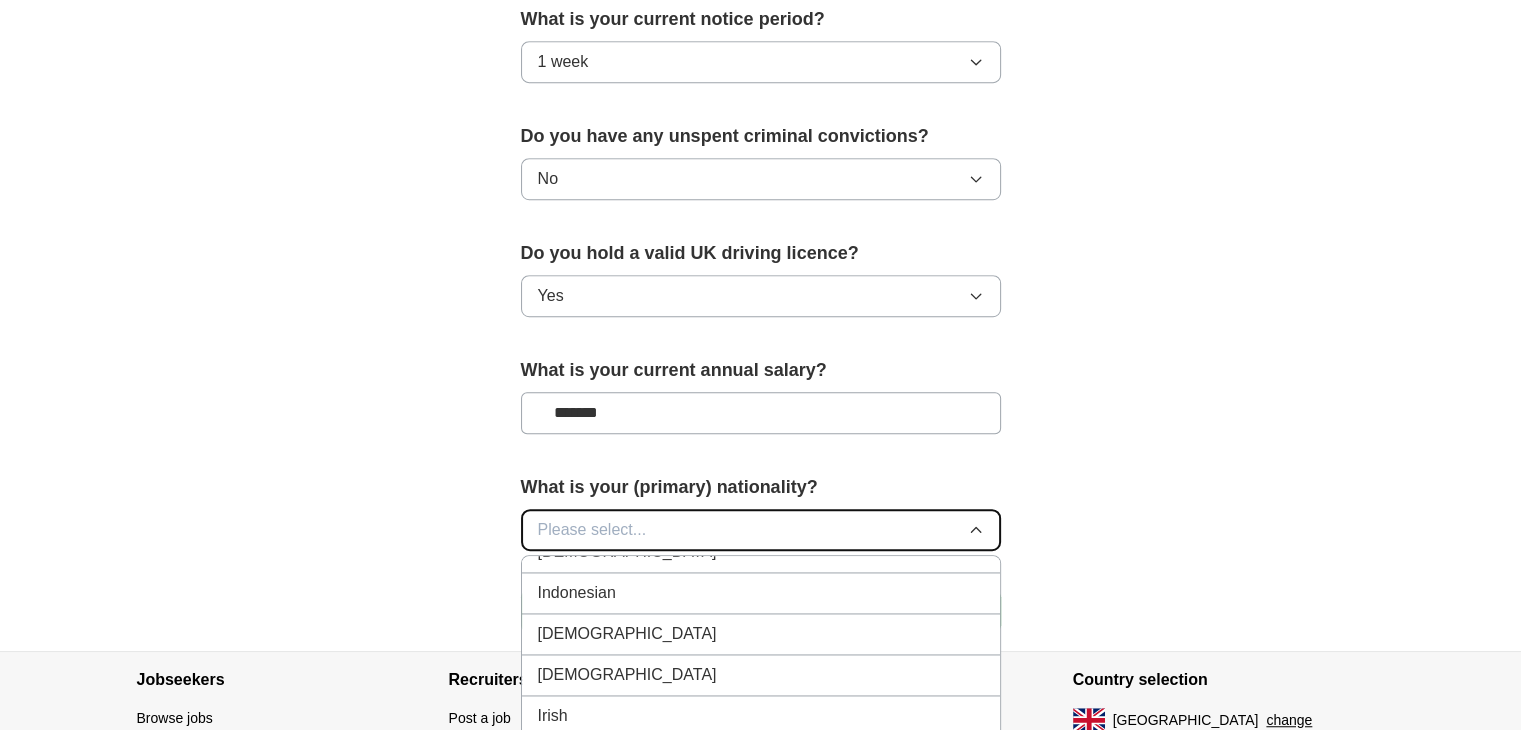 scroll, scrollTop: 3300, scrollLeft: 0, axis: vertical 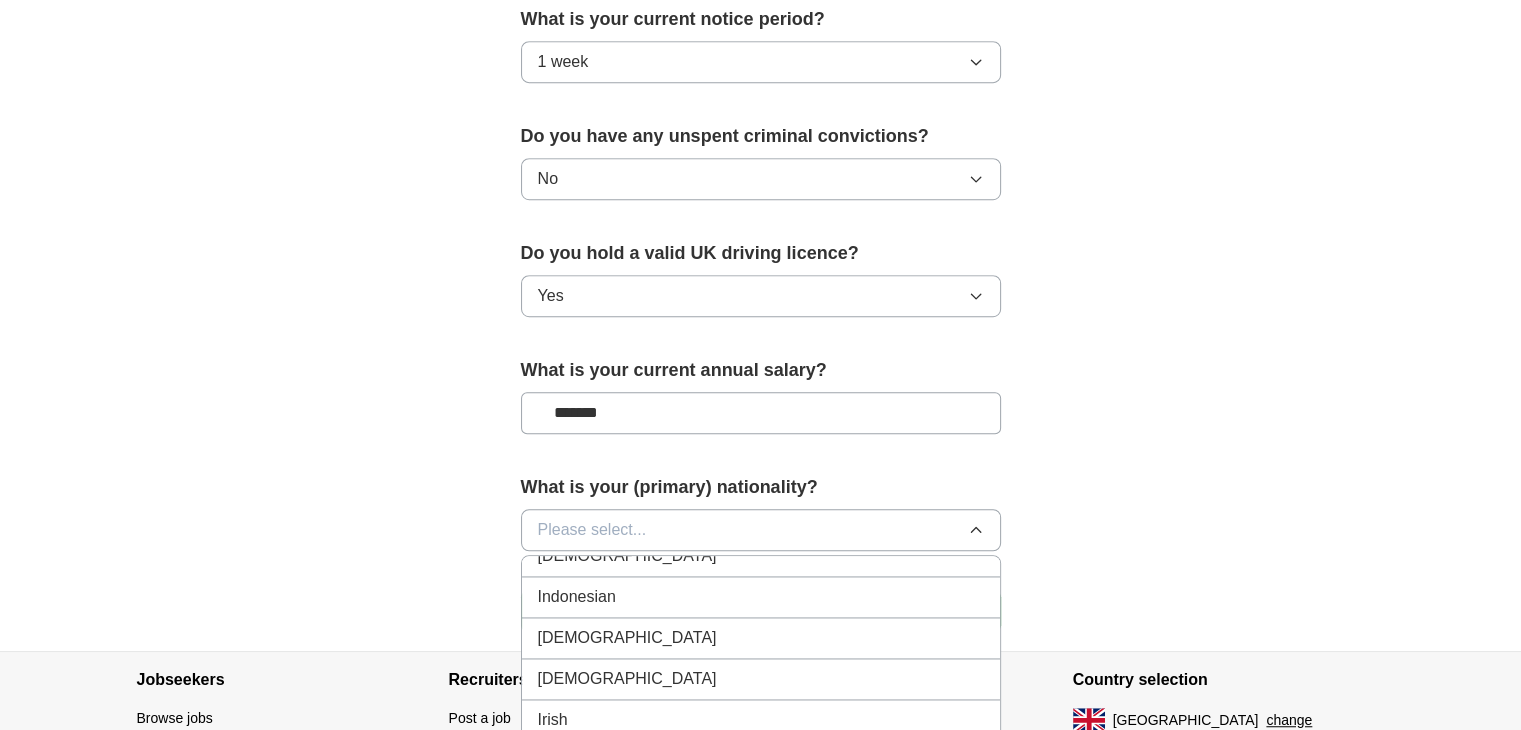 click on "[DEMOGRAPHIC_DATA]" at bounding box center [761, 638] 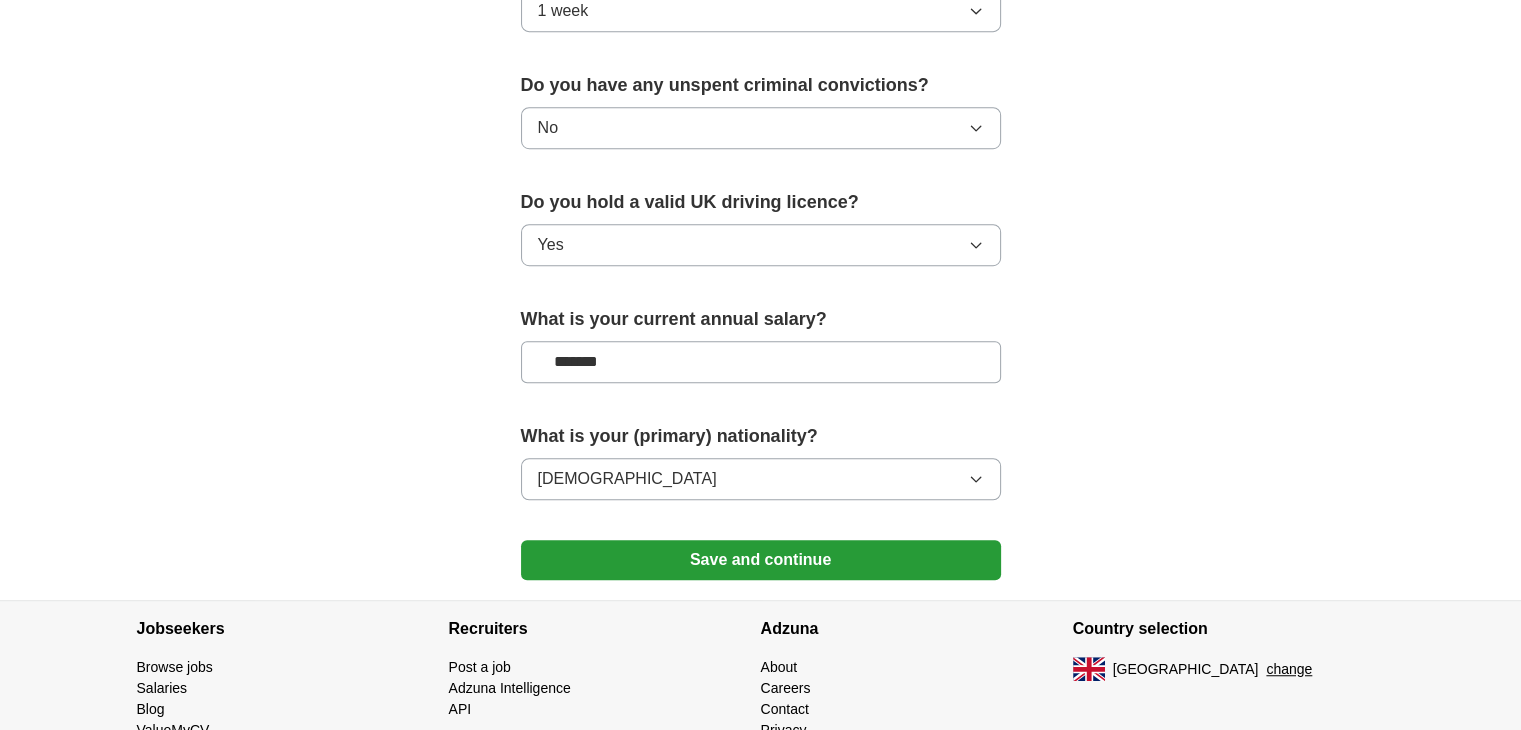 scroll, scrollTop: 1300, scrollLeft: 0, axis: vertical 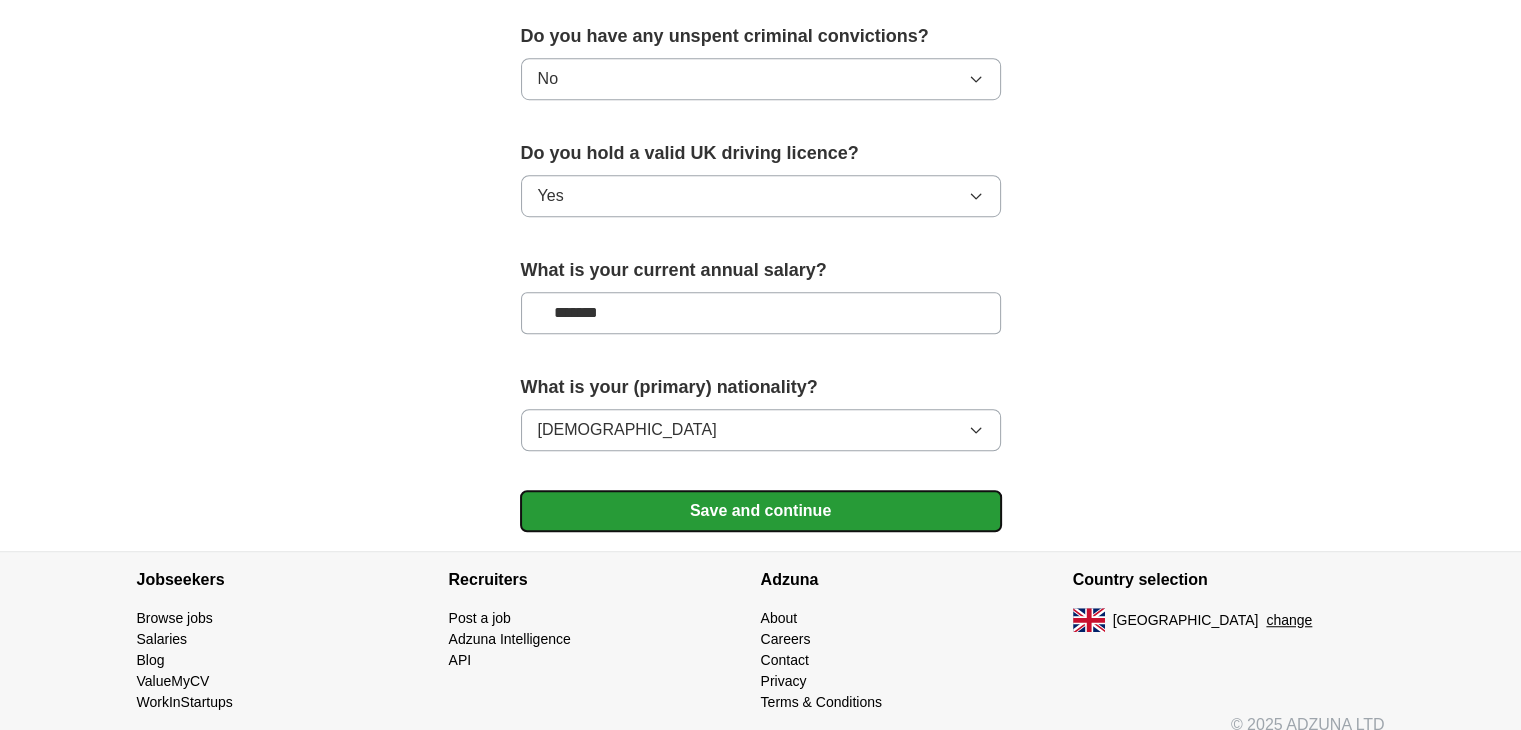 click on "Save and continue" at bounding box center [761, 511] 